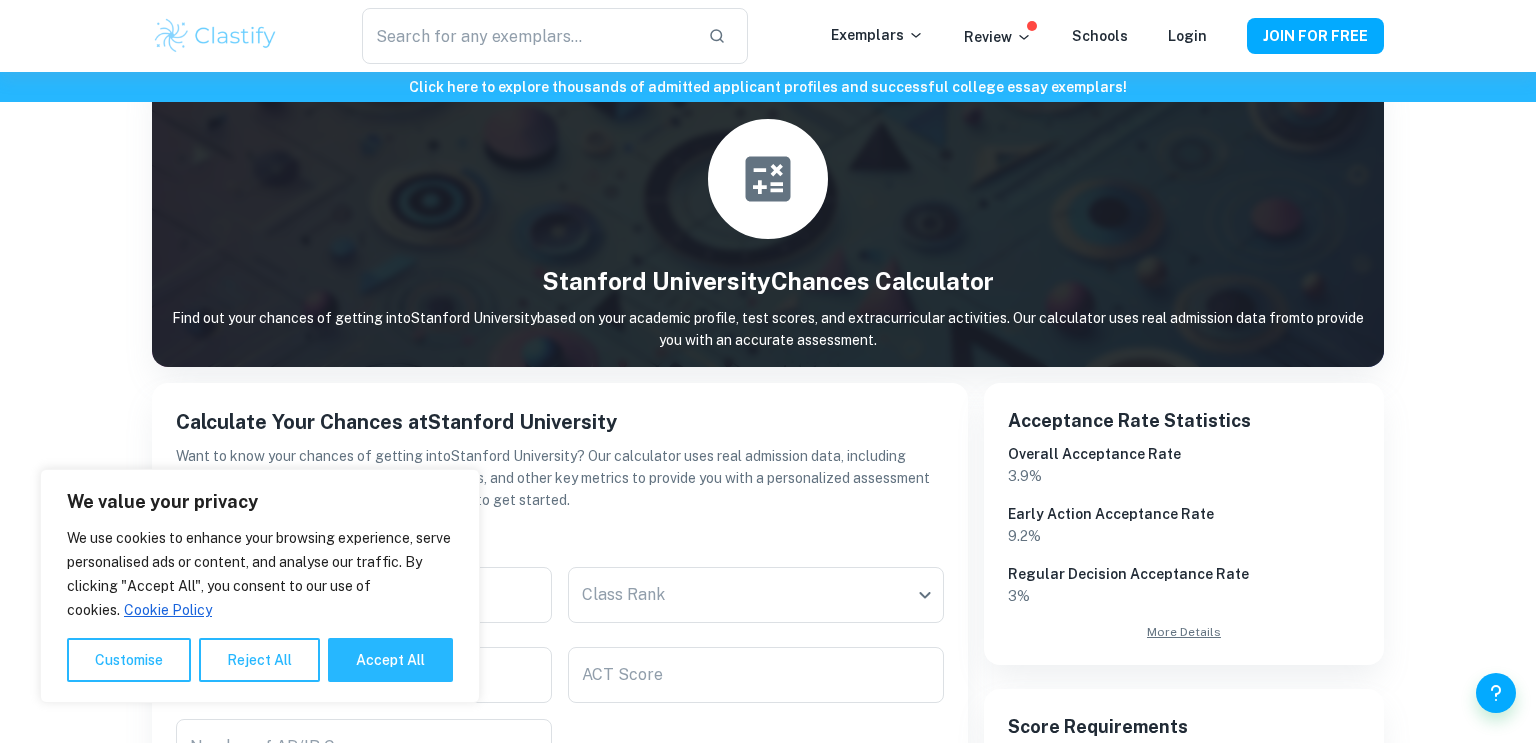 scroll, scrollTop: 60, scrollLeft: 0, axis: vertical 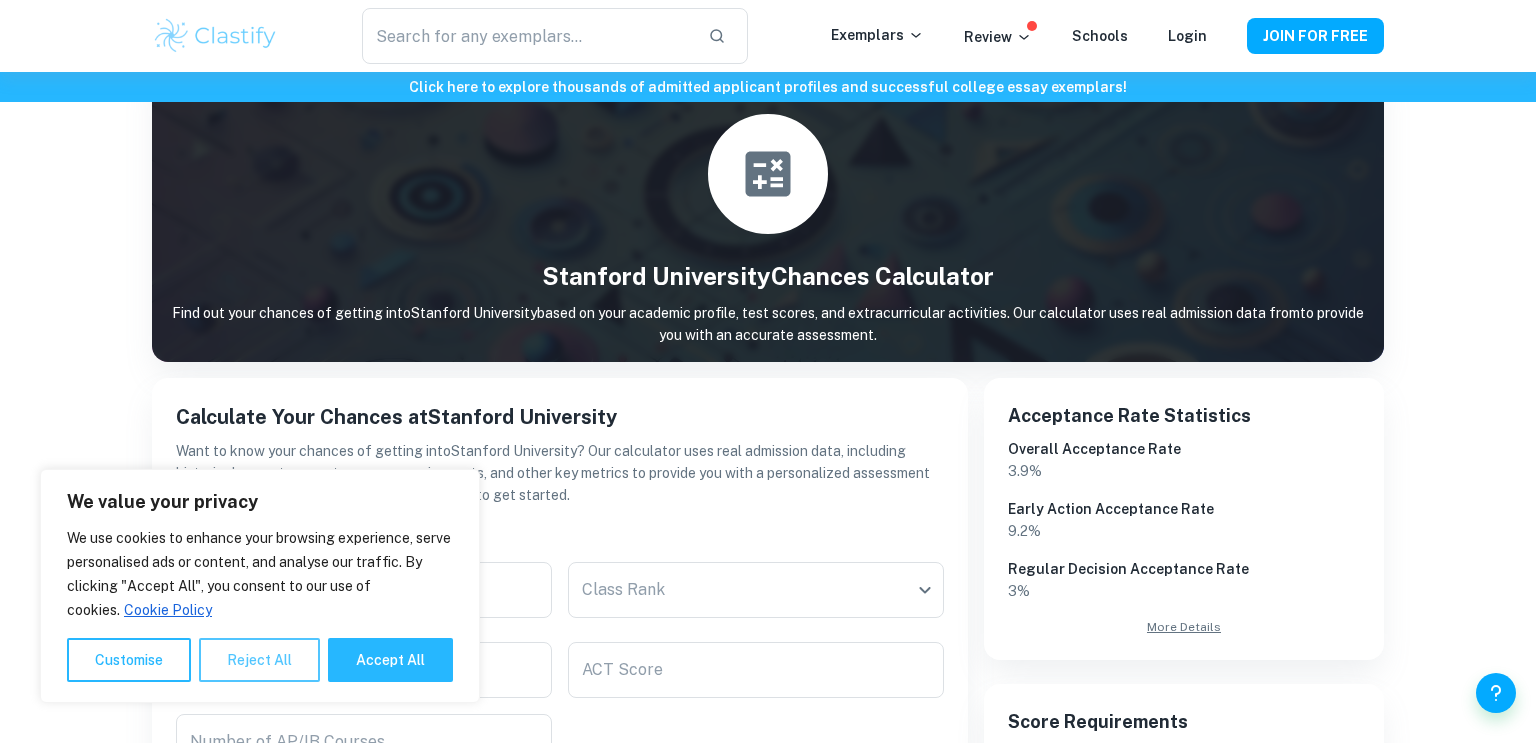 click on "Reject All" at bounding box center (259, 660) 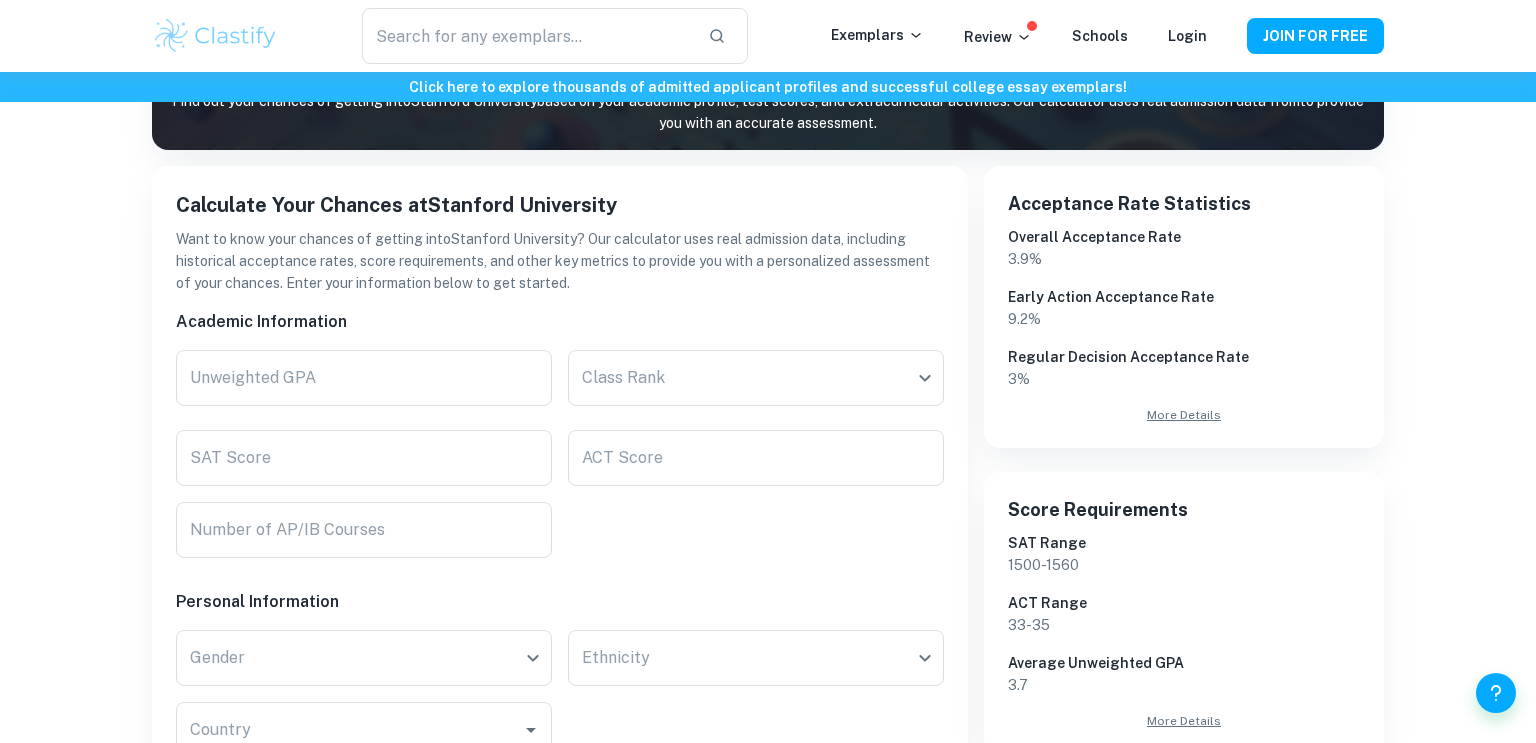 scroll, scrollTop: 278, scrollLeft: 0, axis: vertical 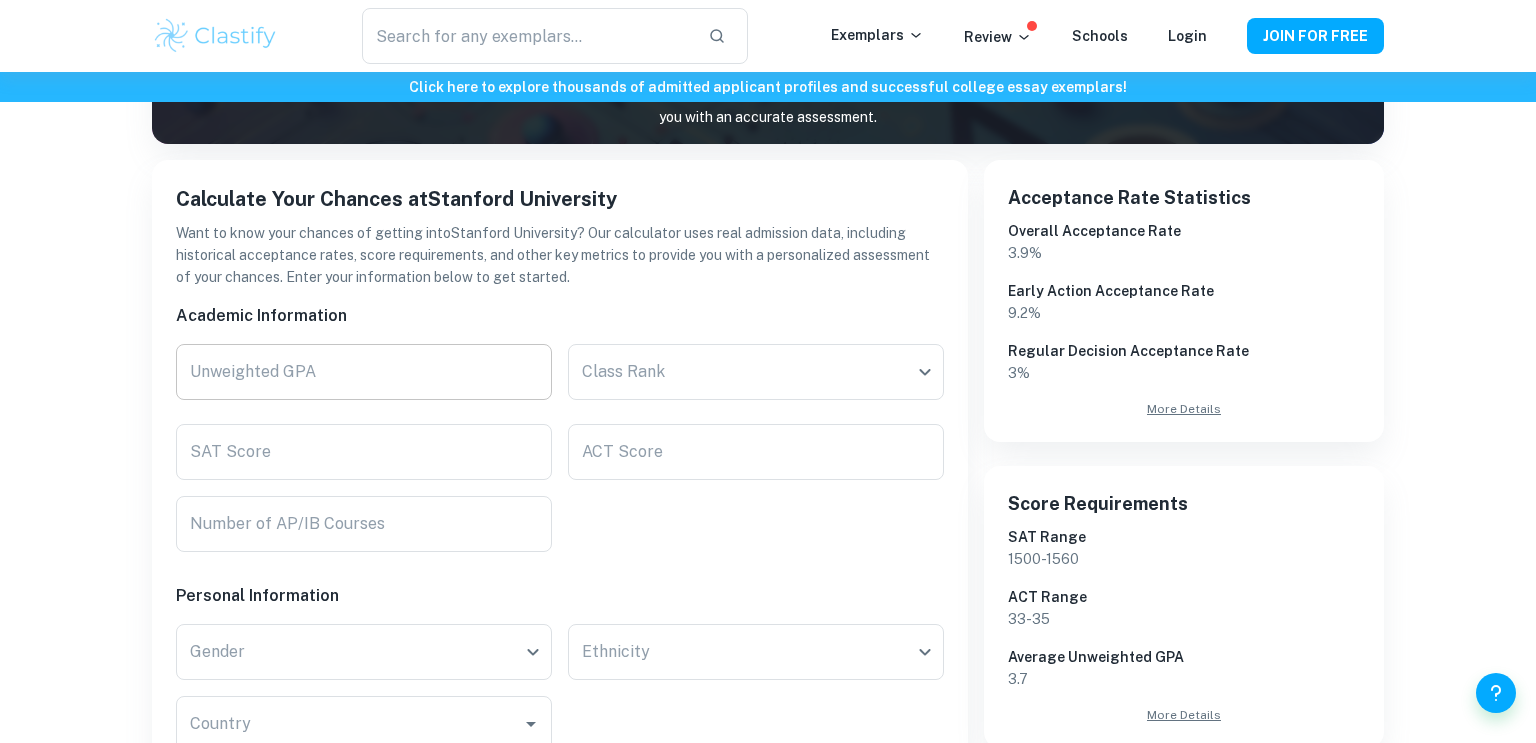 click on "Unweighted GPA" at bounding box center [364, 372] 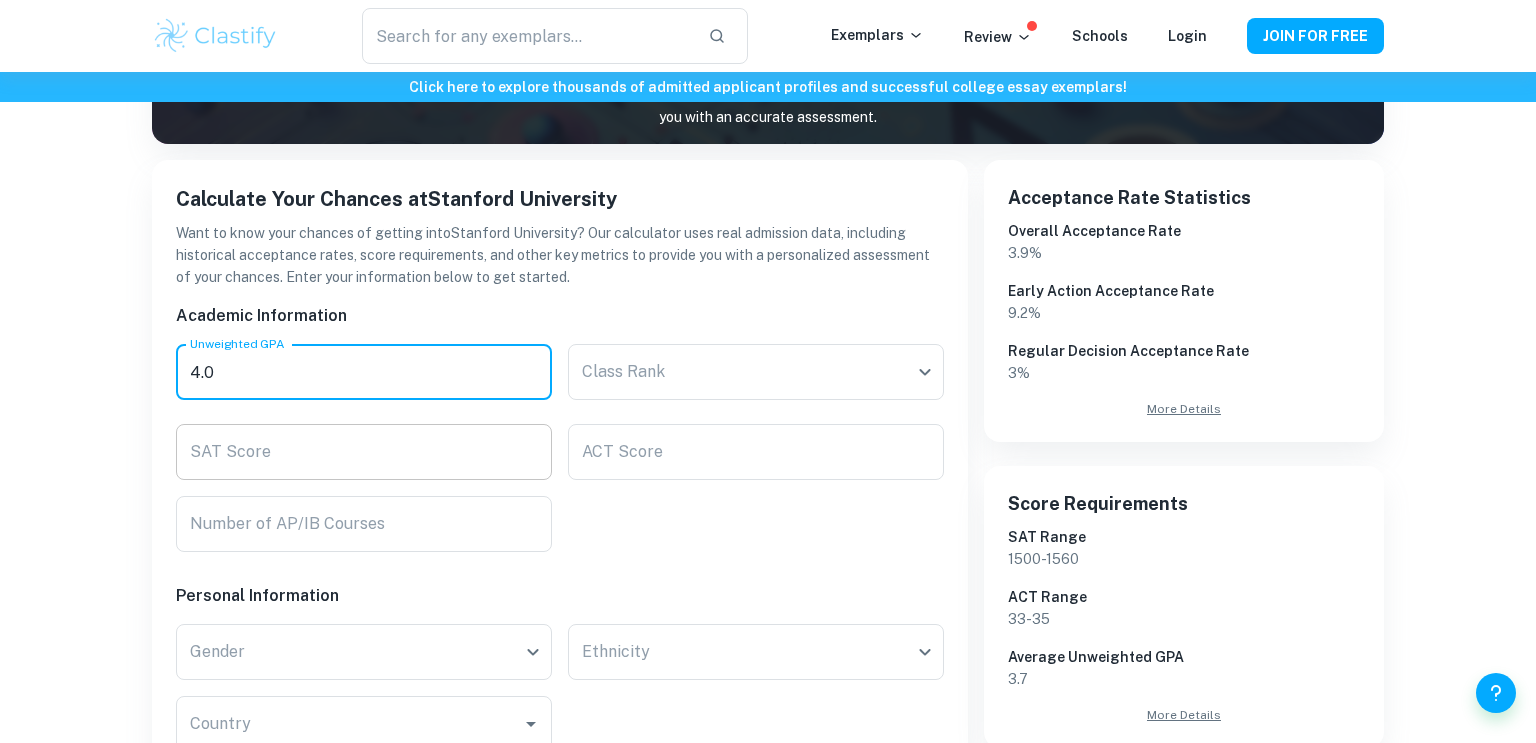 type on "4.0" 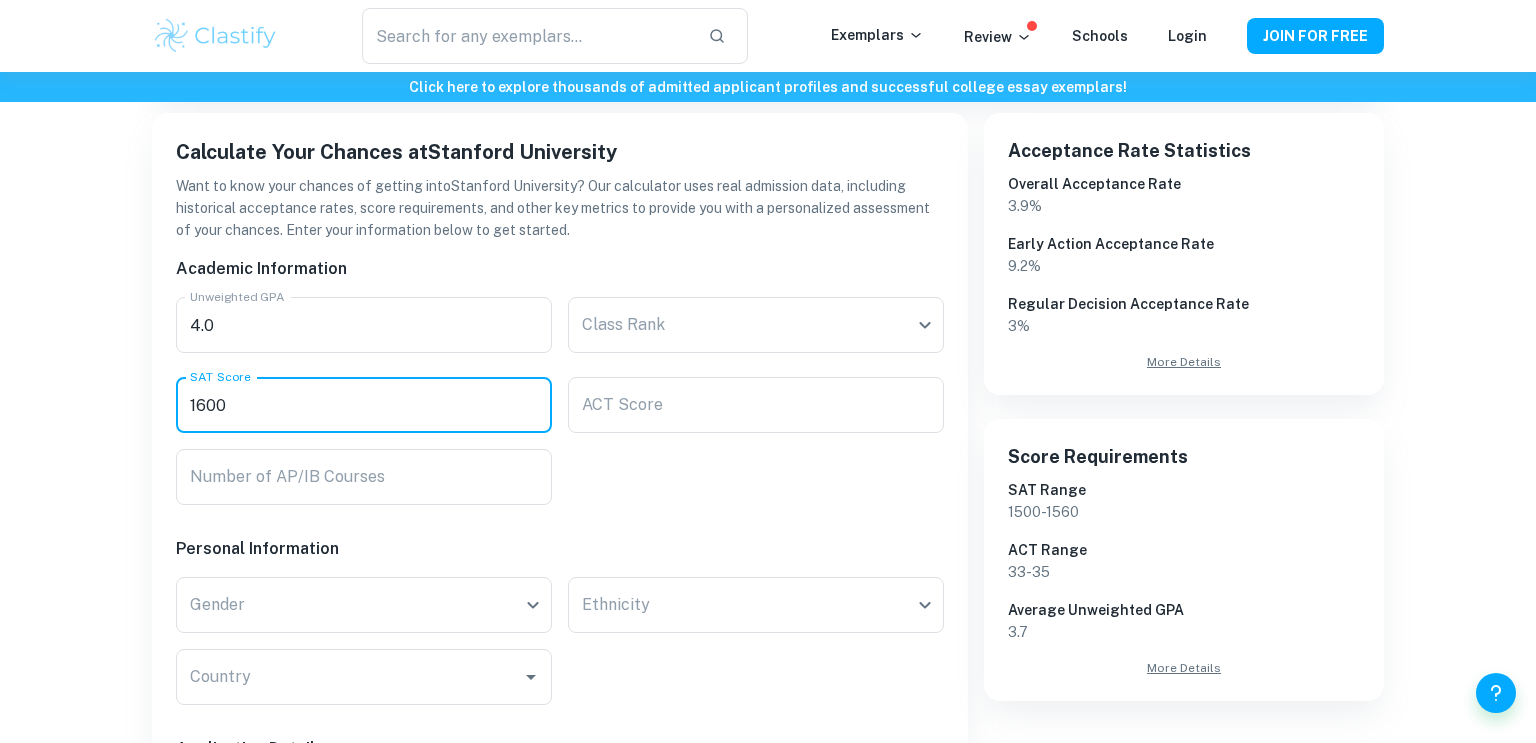 scroll, scrollTop: 327, scrollLeft: 0, axis: vertical 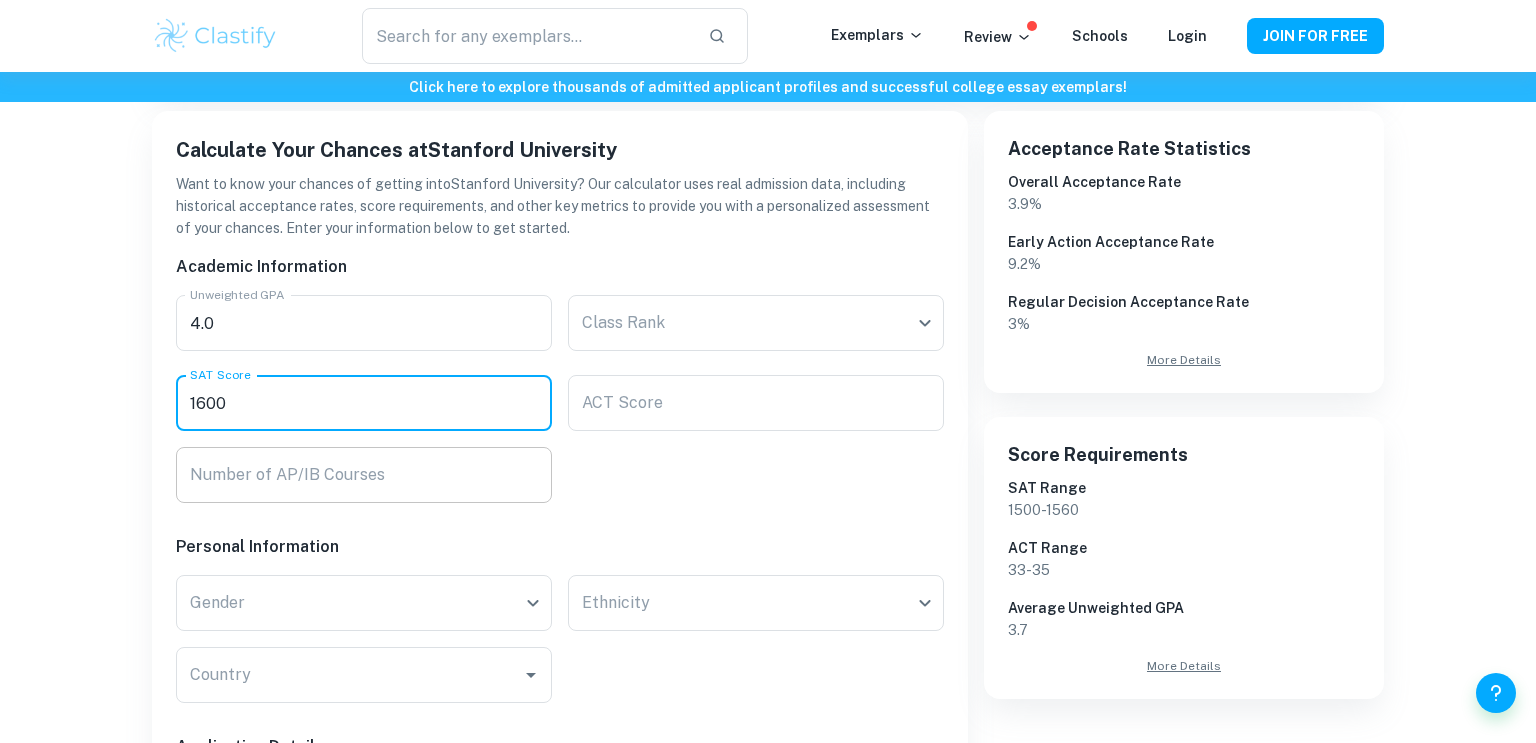 type on "1600" 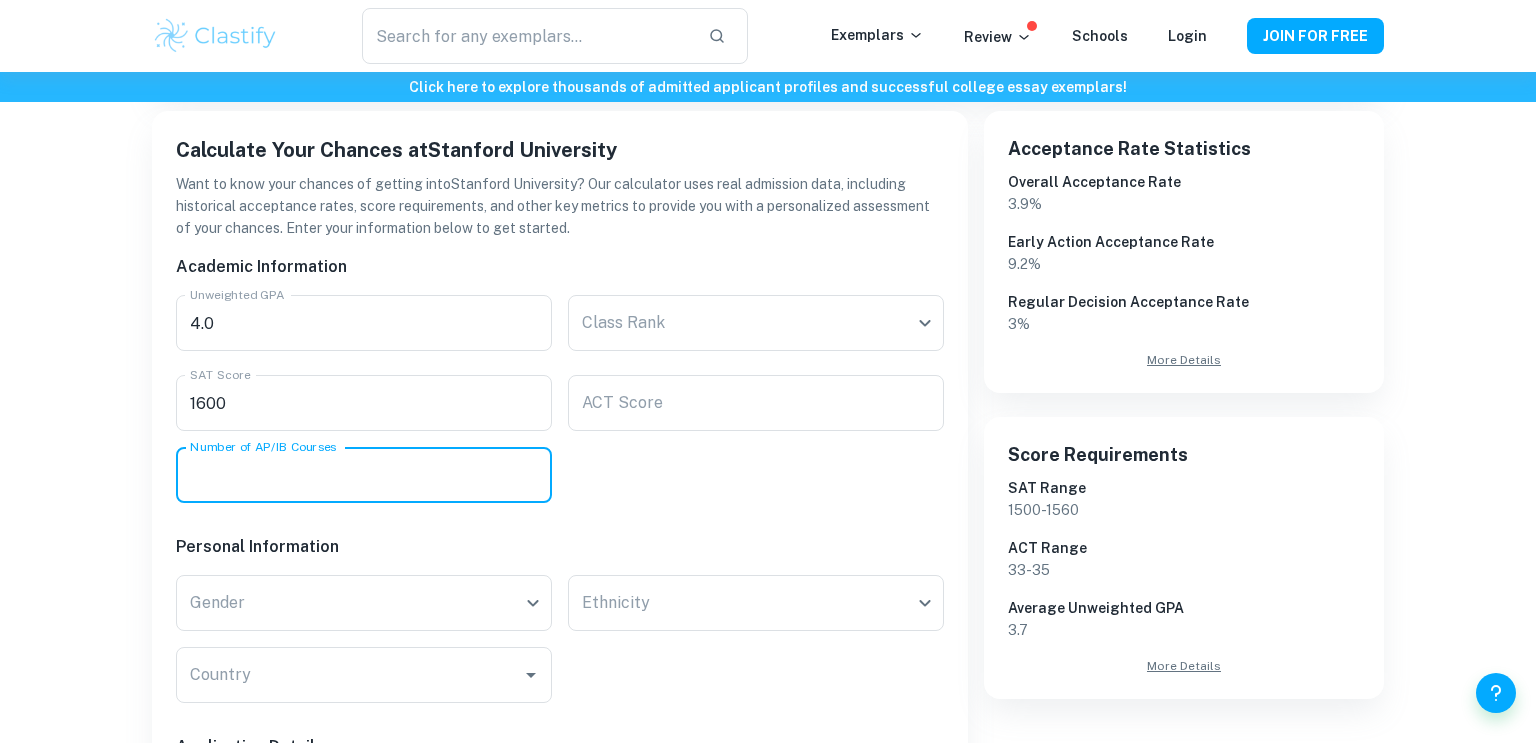 click on "Number of AP/IB Courses Number of AP/IB Courses" at bounding box center (364, 475) 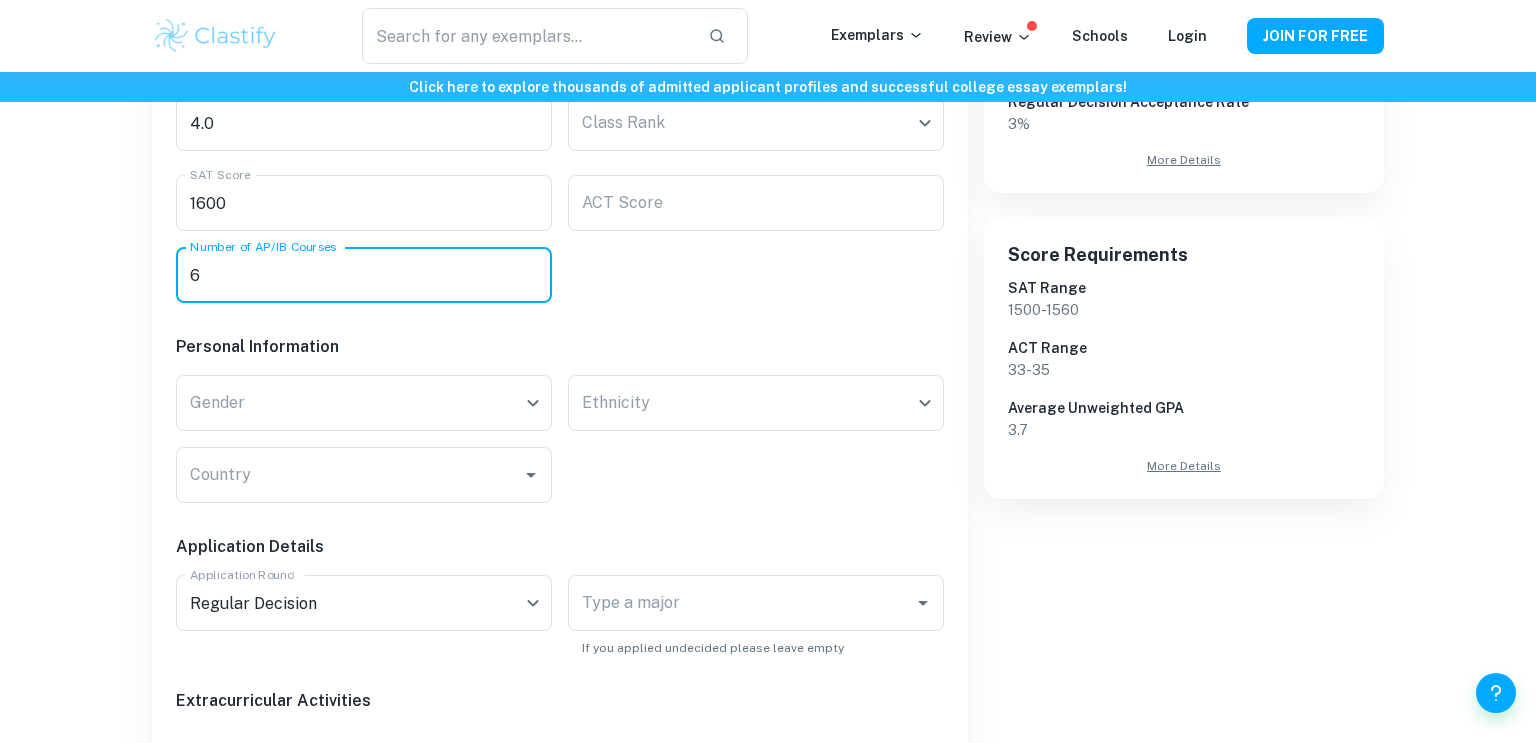 scroll, scrollTop: 526, scrollLeft: 0, axis: vertical 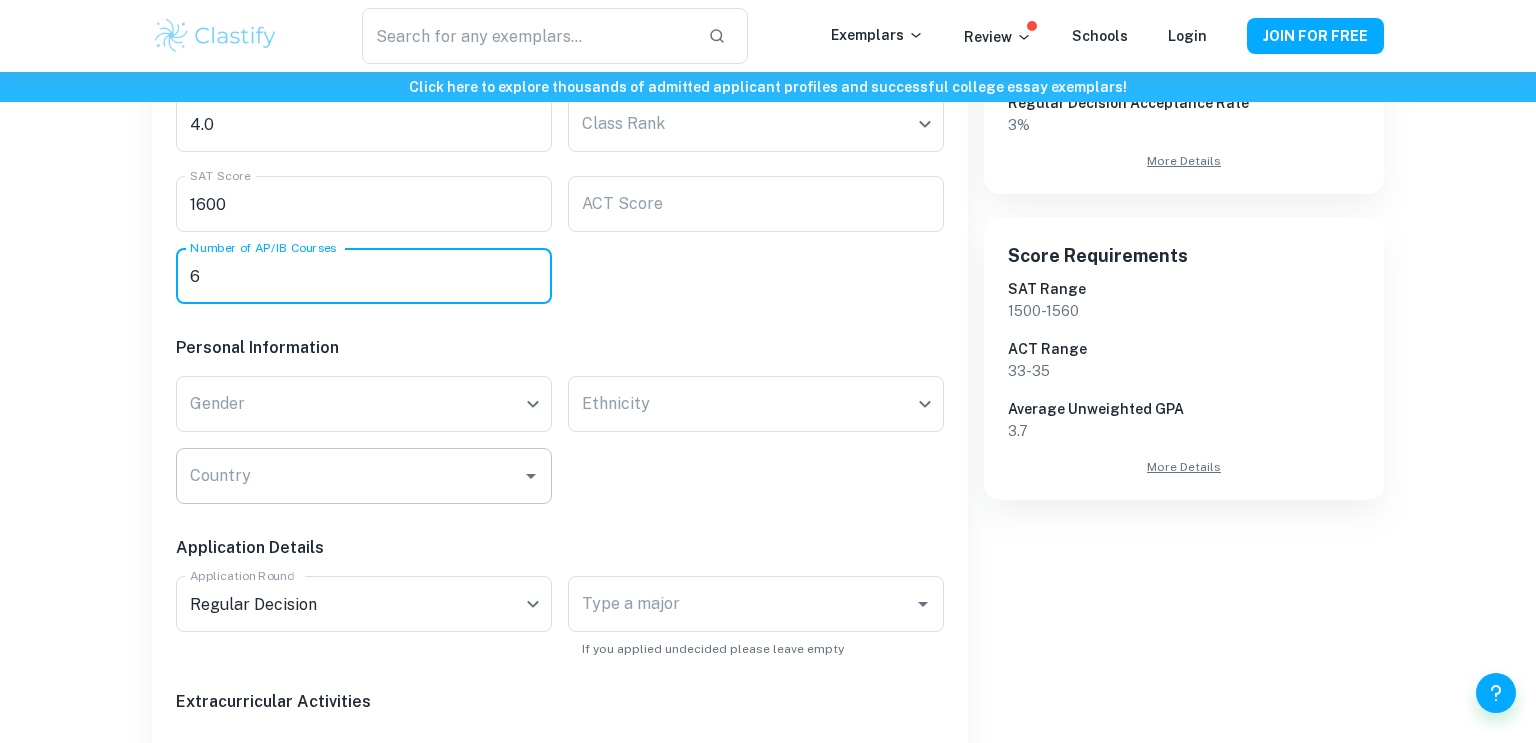 type on "6" 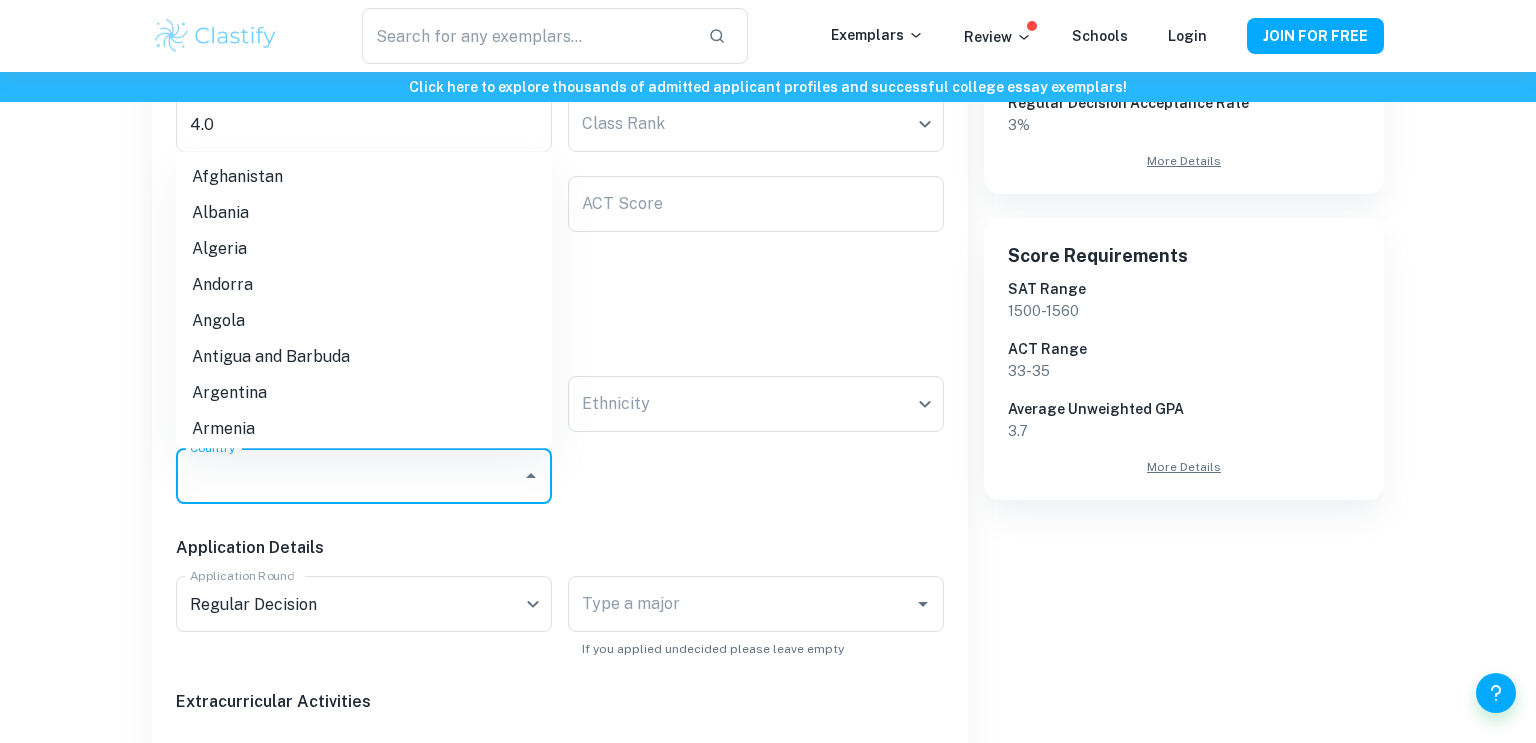 scroll, scrollTop: 123, scrollLeft: 0, axis: vertical 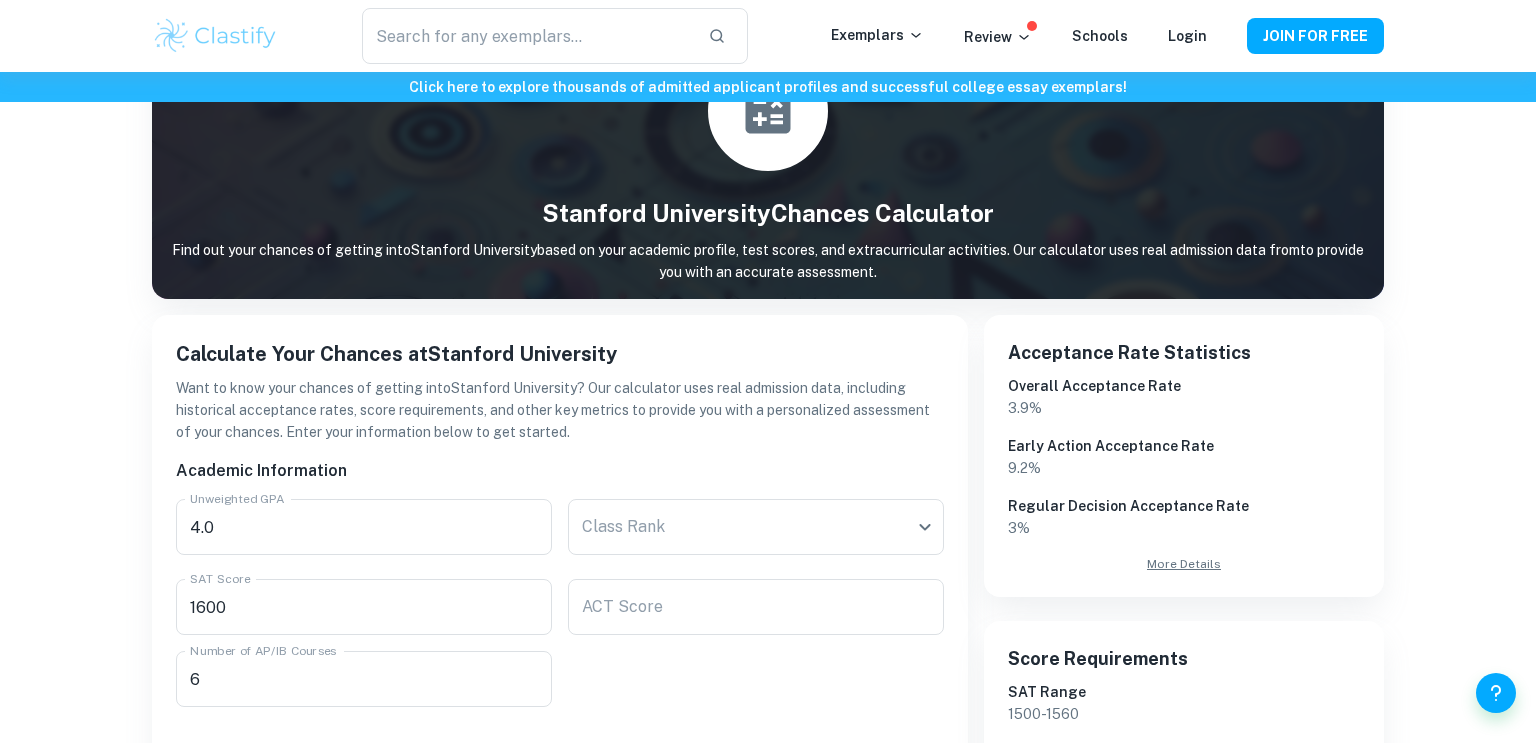 click on "Click here to explore thousands of admitted applicant profiles and successful college essay exemplars! Home Blog Chances Calculator Stanford University Stanford University  Chances Calculator Find out your chances of getting into  Stanford University  based on your academic profile, test scores, and extracurricular activities. Our calculator uses real admission data from   to provide you with an accurate assessment. Calculate Your Chances at  Stanford University Want to know your chances of getting into  Stanford University ? Our calculator uses real admission data, including historical acceptance rates, score requirements, and other key metrics to provide you with a personalized assessment of your chances. Enter your information below to get started. Academic Information Unweighted GPA 4.0 Unweighted GPA Class Rank ​ Class Rank SAT Score 1600 SAT Score ACT Score ACT Score Number of AP/IB Courses 6 Number of AP/IB Courses Personal Information Gender ​ Gender Ethnicity ​ Ethnicity Country [COUNTRY] RD 3.9%" at bounding box center [768, 1096] 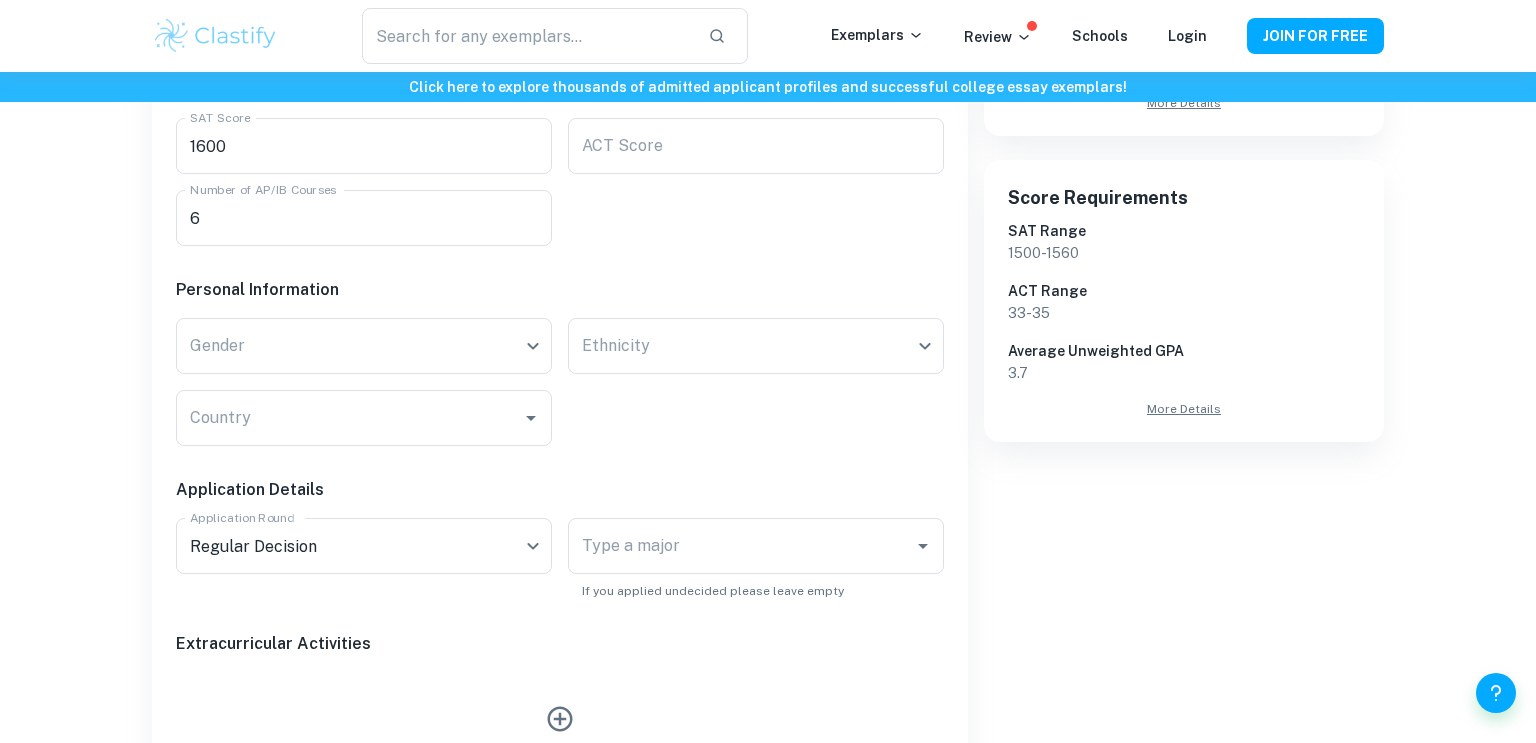 scroll, scrollTop: 588, scrollLeft: 0, axis: vertical 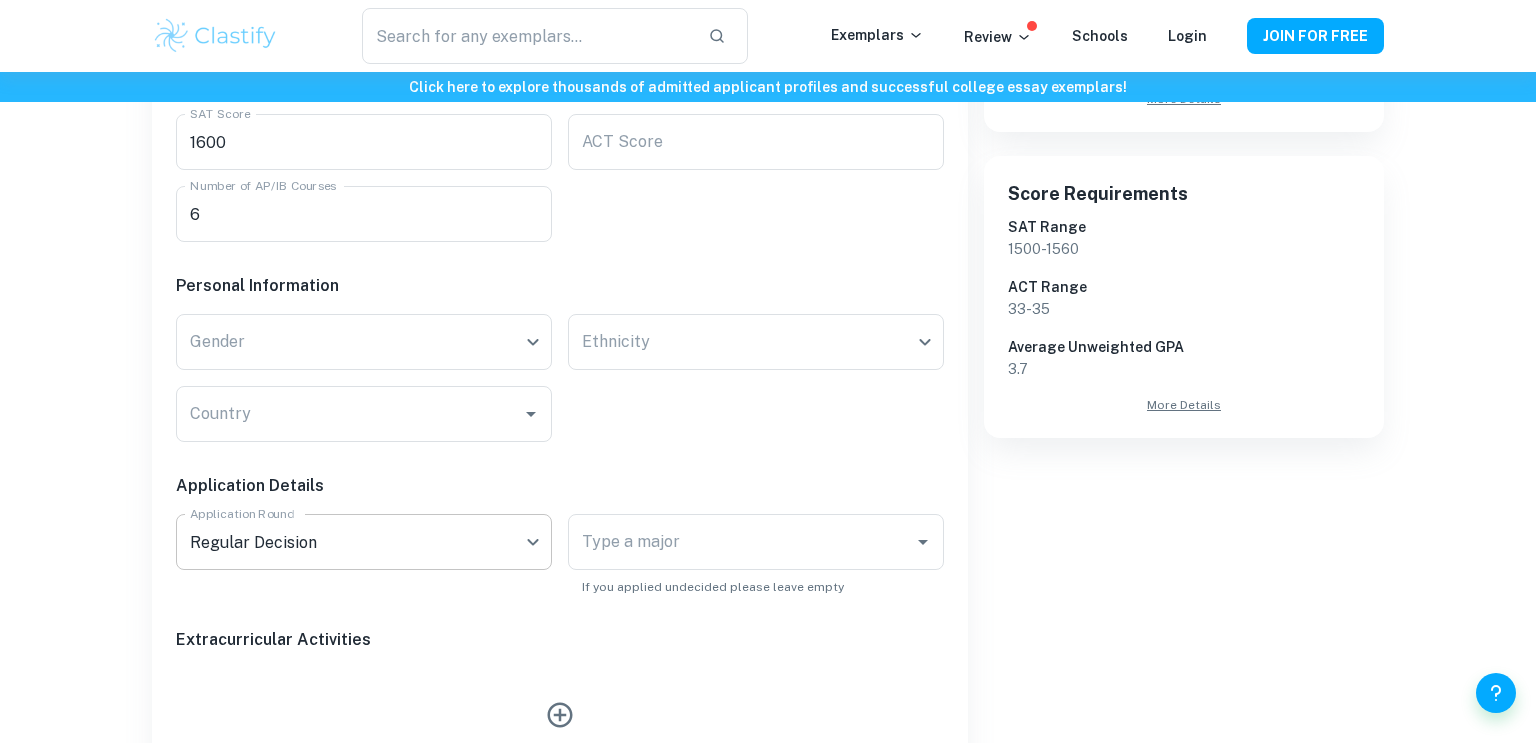 click on "We value your privacy We use cookies to enhance your browsing experience, serve personalised ads or content, and analyse our traffic. By clicking "Accept All", you consent to our use of cookies.   Cookie Policy Customise   Reject All   Accept All   Customise Consent Preferences   We use cookies to help you navigate efficiently and perform certain functions. You will find detailed information about all cookies under each consent category below. The cookies that are categorised as "Necessary" are stored on your browser as they are essential for enabling the basic functionalities of the site. ...  Show more For more information on how Google's third-party cookies operate and handle your data, see:   Google Privacy Policy Necessary Always Active Necessary cookies are required to enable the basic features of this site, such as providing secure log-in or adjusting your consent preferences. These cookies do not store any personally identifiable data. Functional Analytics Performance Advertisement Uncategorised" at bounding box center (768, -145) 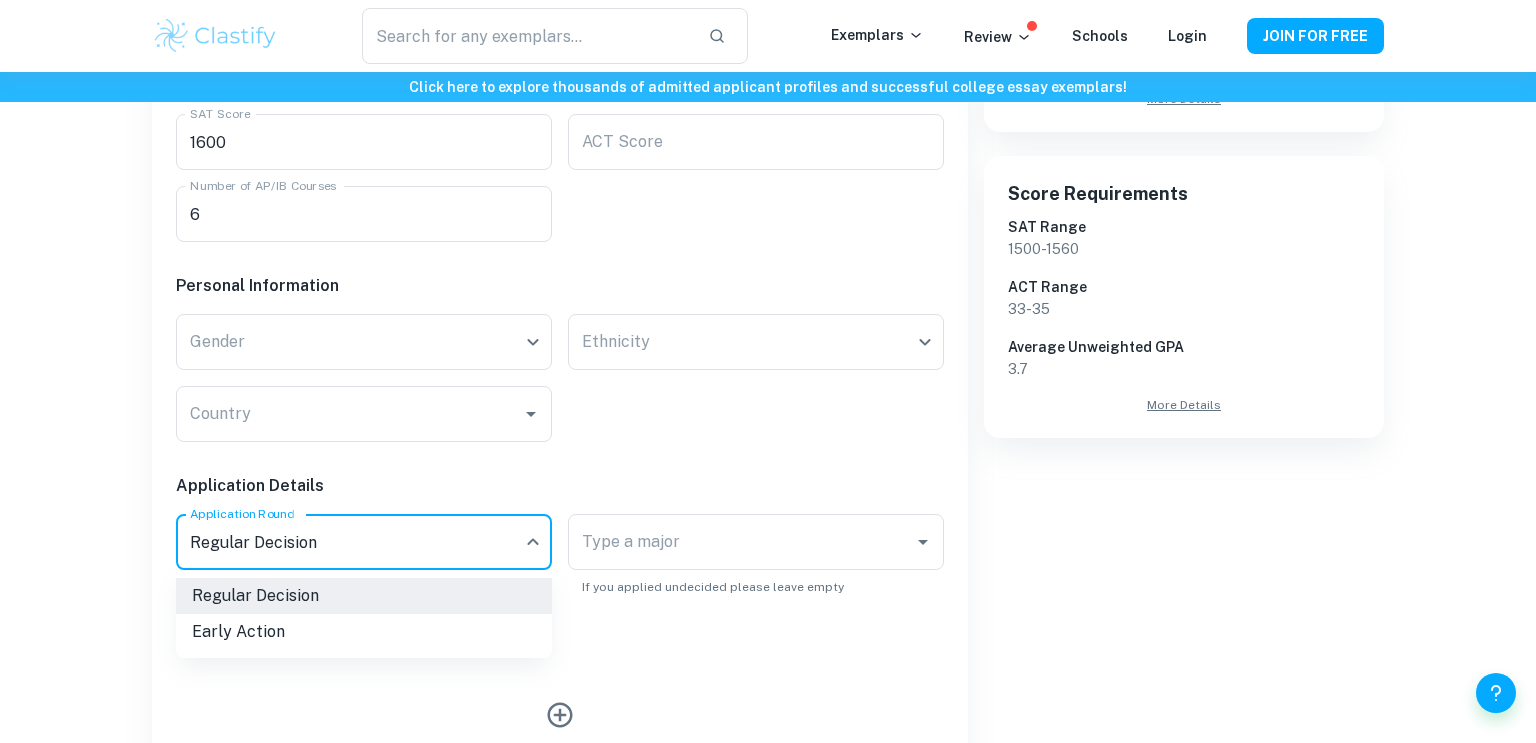 click on "Early Action" at bounding box center [364, 632] 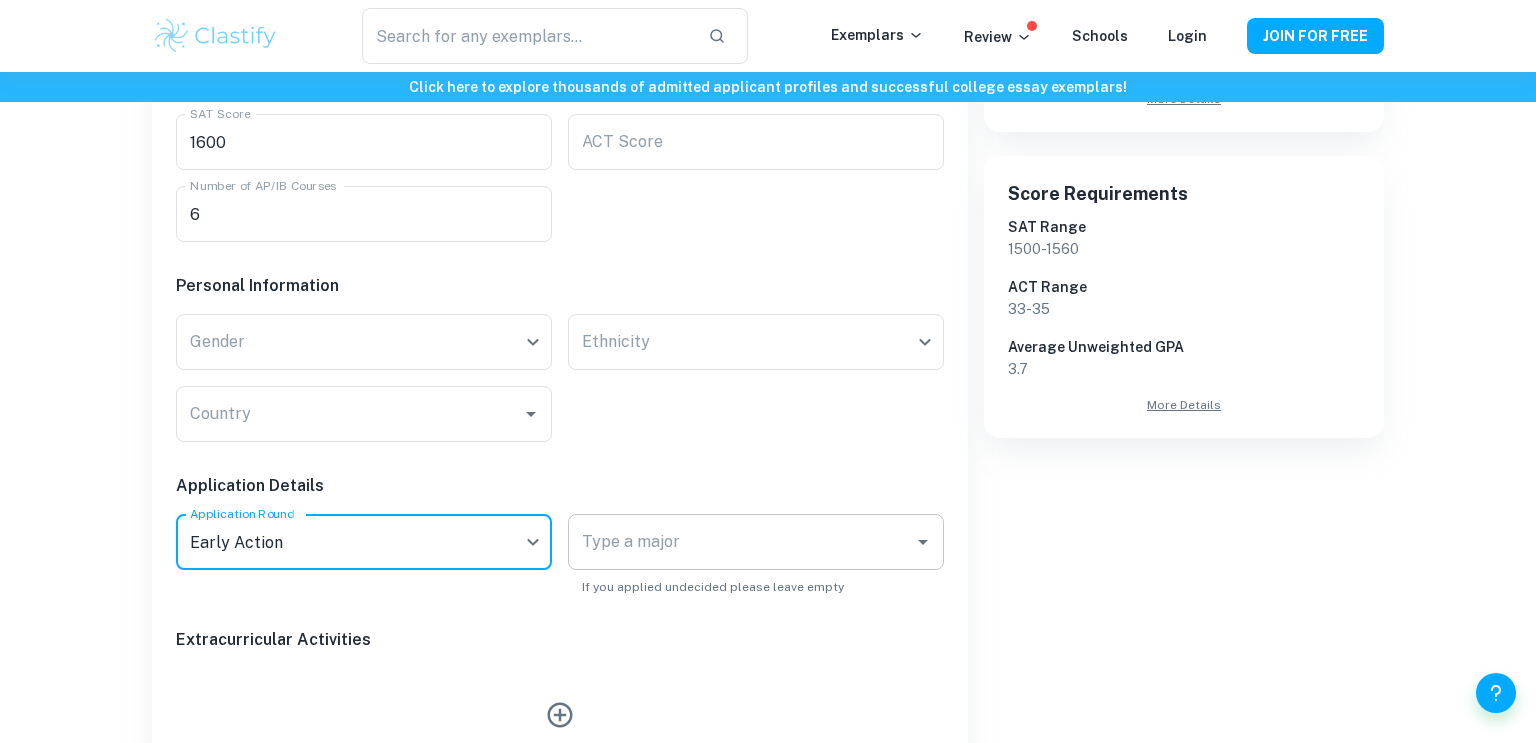 click on "Type a major" at bounding box center (741, 542) 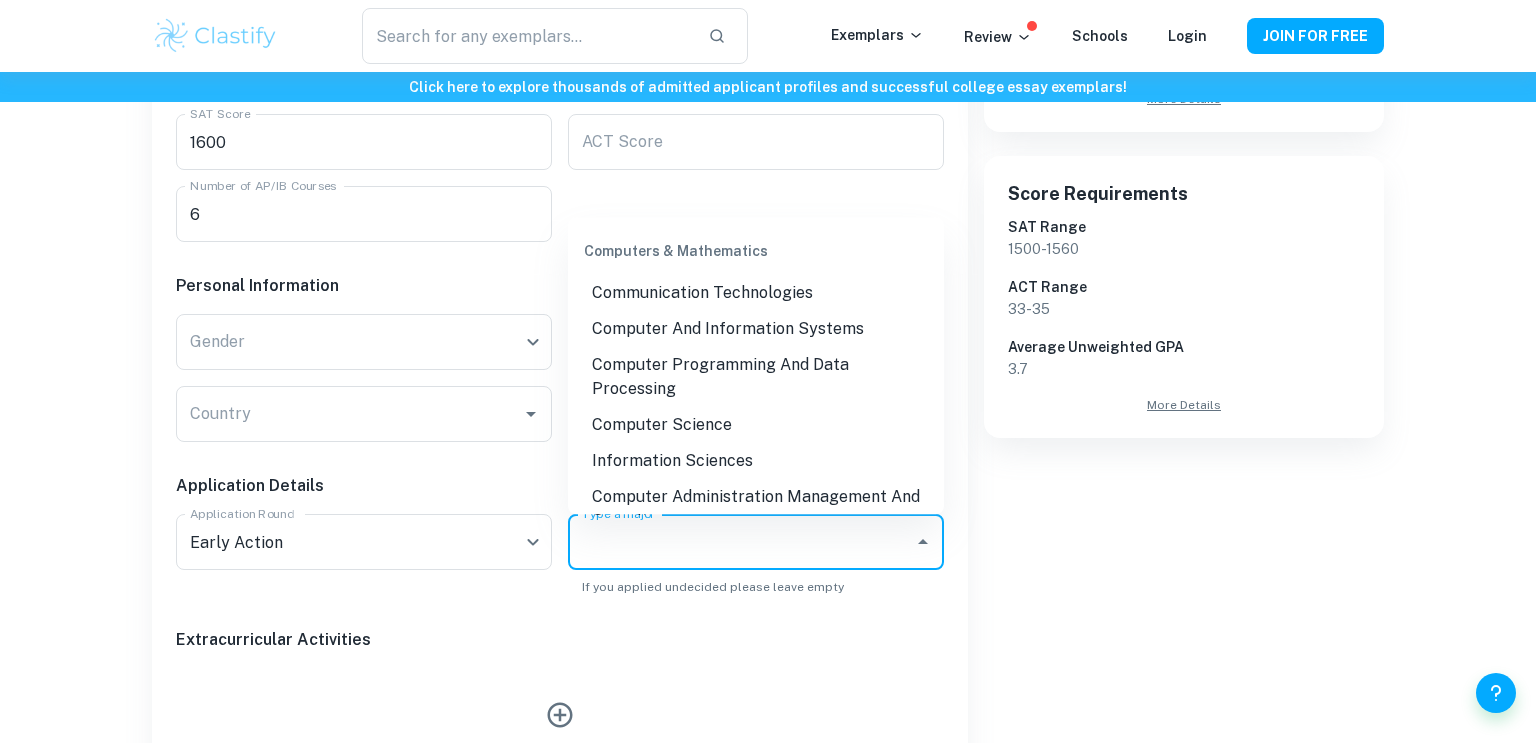 scroll, scrollTop: 2077, scrollLeft: 0, axis: vertical 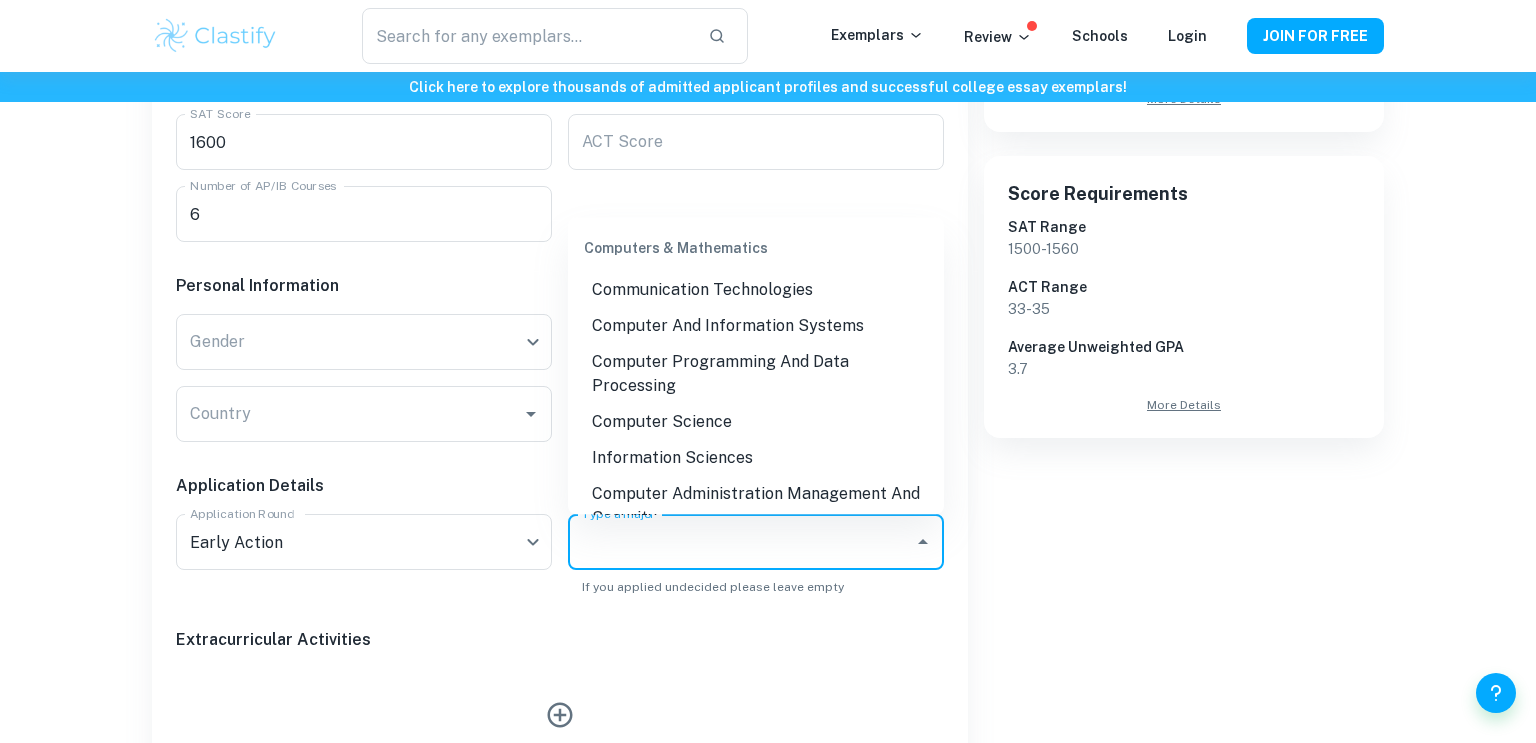 click on "Computer Science" at bounding box center (756, 422) 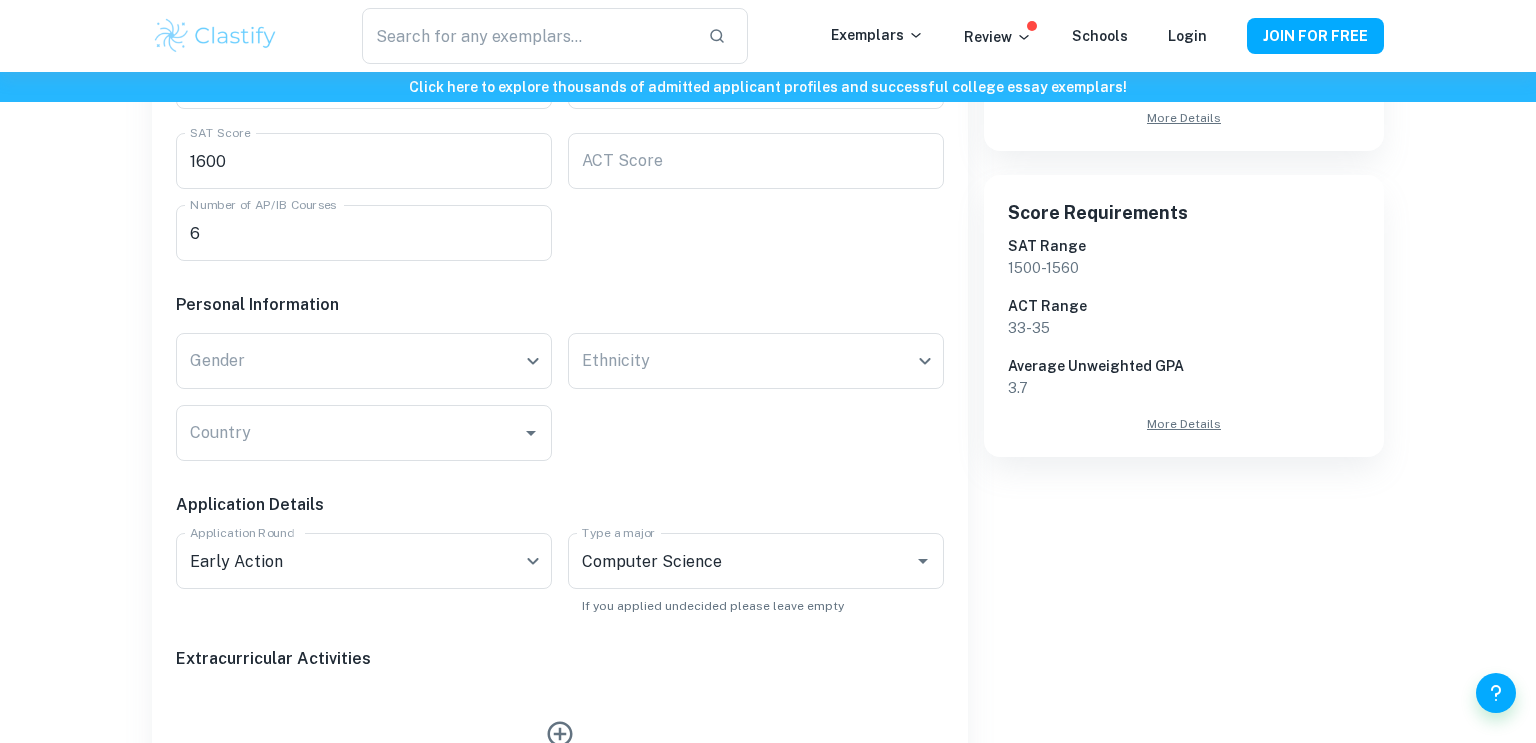 scroll, scrollTop: 568, scrollLeft: 0, axis: vertical 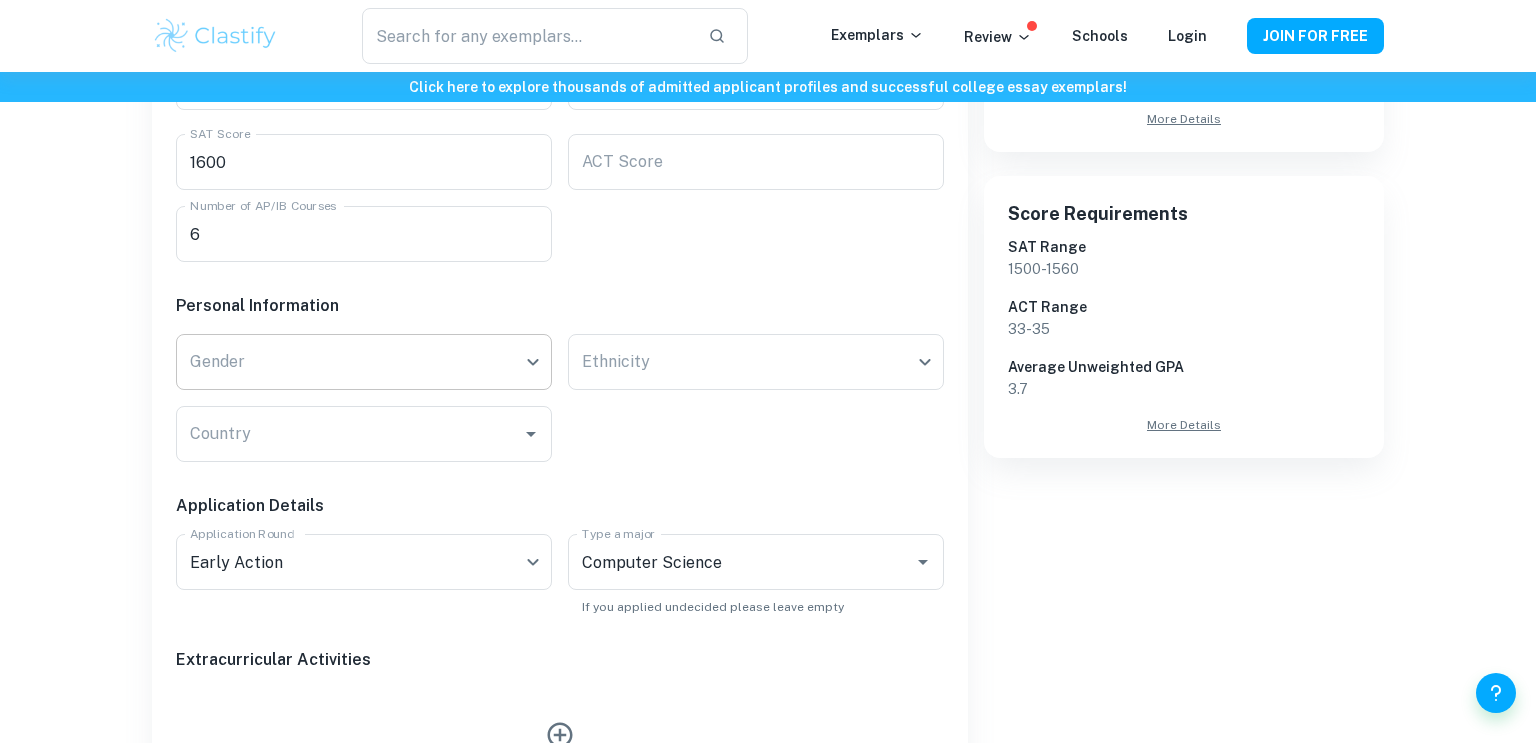 click on "We value your privacy We use cookies to enhance your browsing experience, serve personalised ads or content, and analyse our traffic. By clicking "Accept All", you consent to our use of cookies.   Cookie Policy Customise   Reject All   Accept All   Customise Consent Preferences   We use cookies to help you navigate efficiently and perform certain functions. You will find detailed information about all cookies under each consent category below. The cookies that are categorised as "Necessary" are stored on your browser as they are essential for enabling the basic functionalities of the site. ...  Show more For more information on how Google's third-party cookies operate and handle your data, see:   Google Privacy Policy Necessary Always Active Necessary cookies are required to enable the basic features of this site, such as providing secure log-in or adjusting your consent preferences. These cookies do not store any personally identifiable data. Functional Analytics Performance Advertisement Uncategorised" at bounding box center [768, -125] 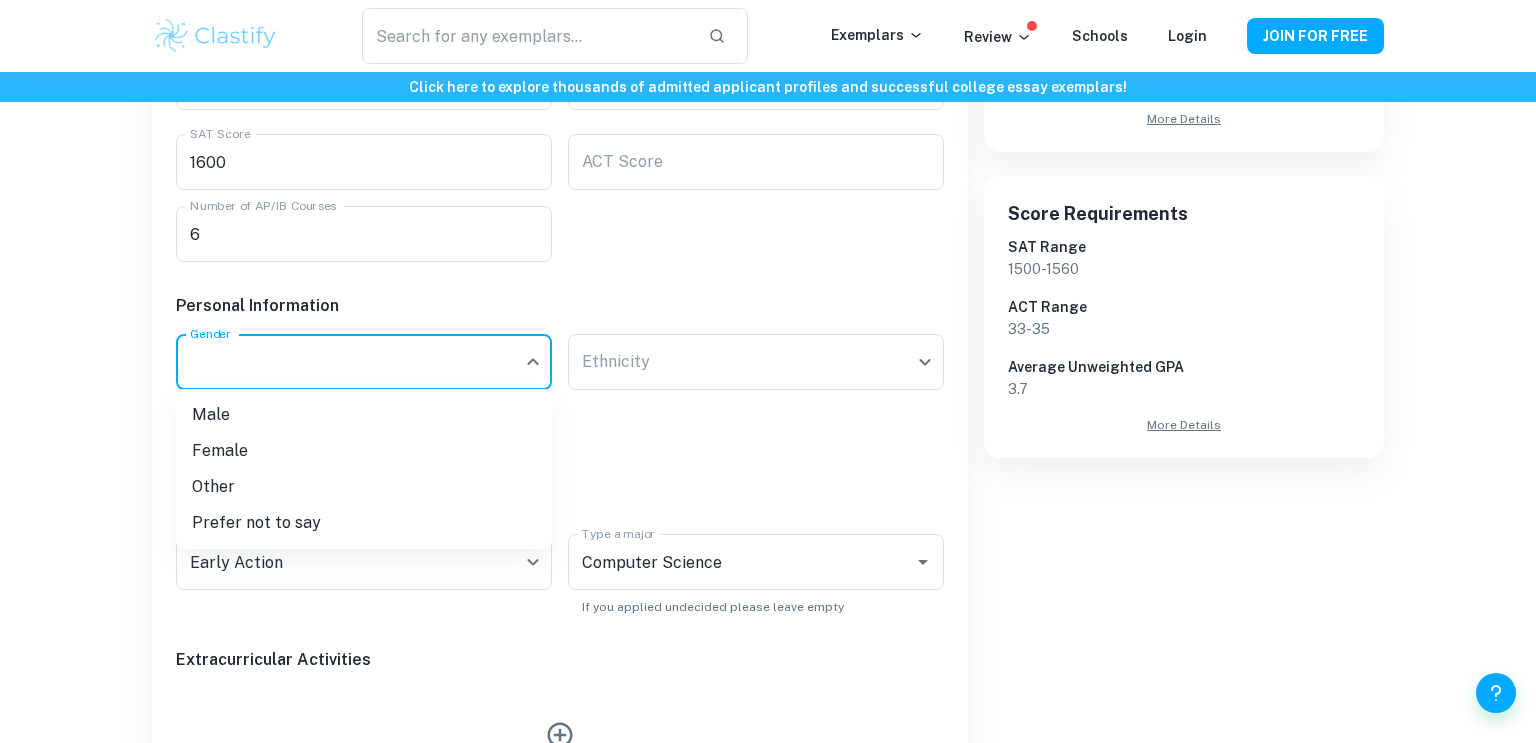 click on "Male" at bounding box center [364, 415] 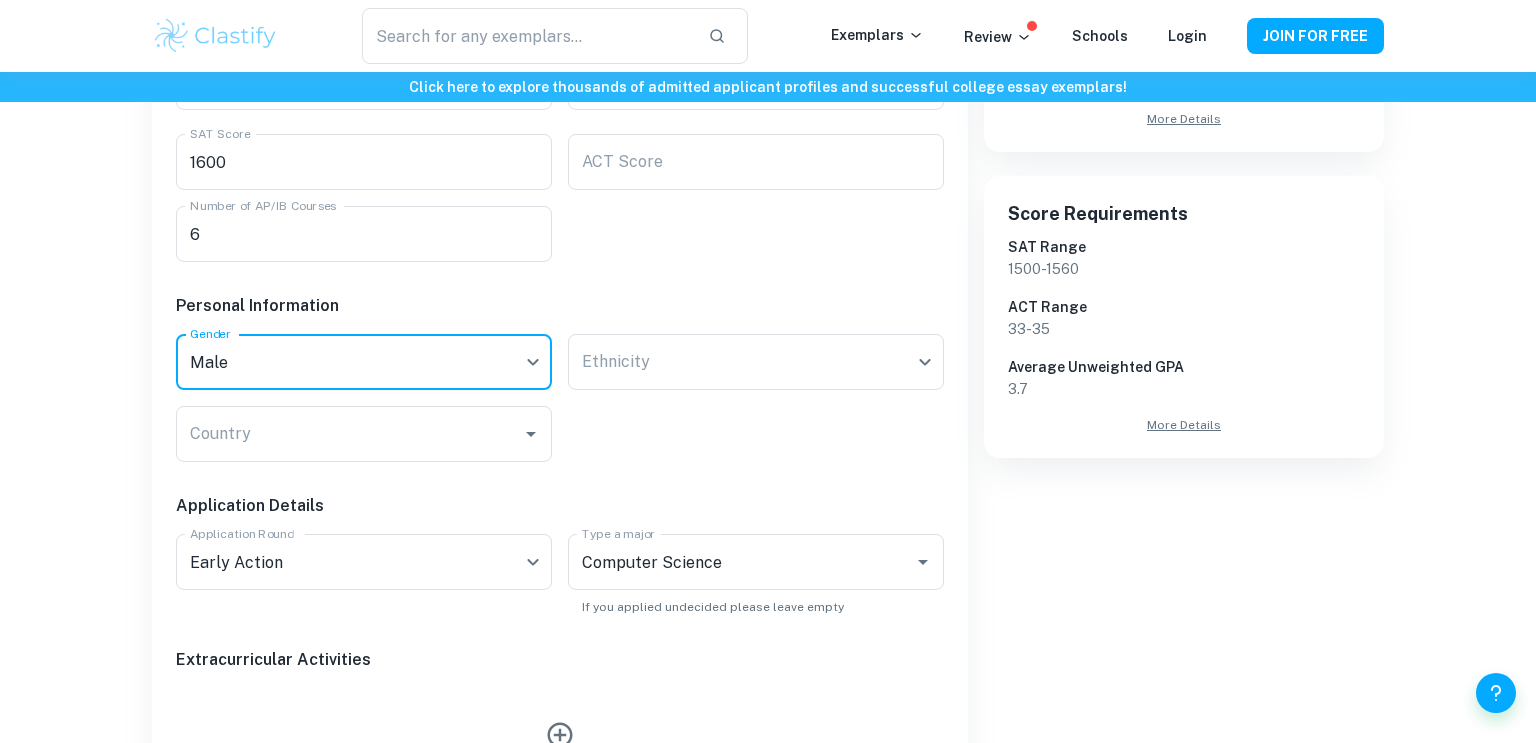 click on "Country" at bounding box center [349, 434] 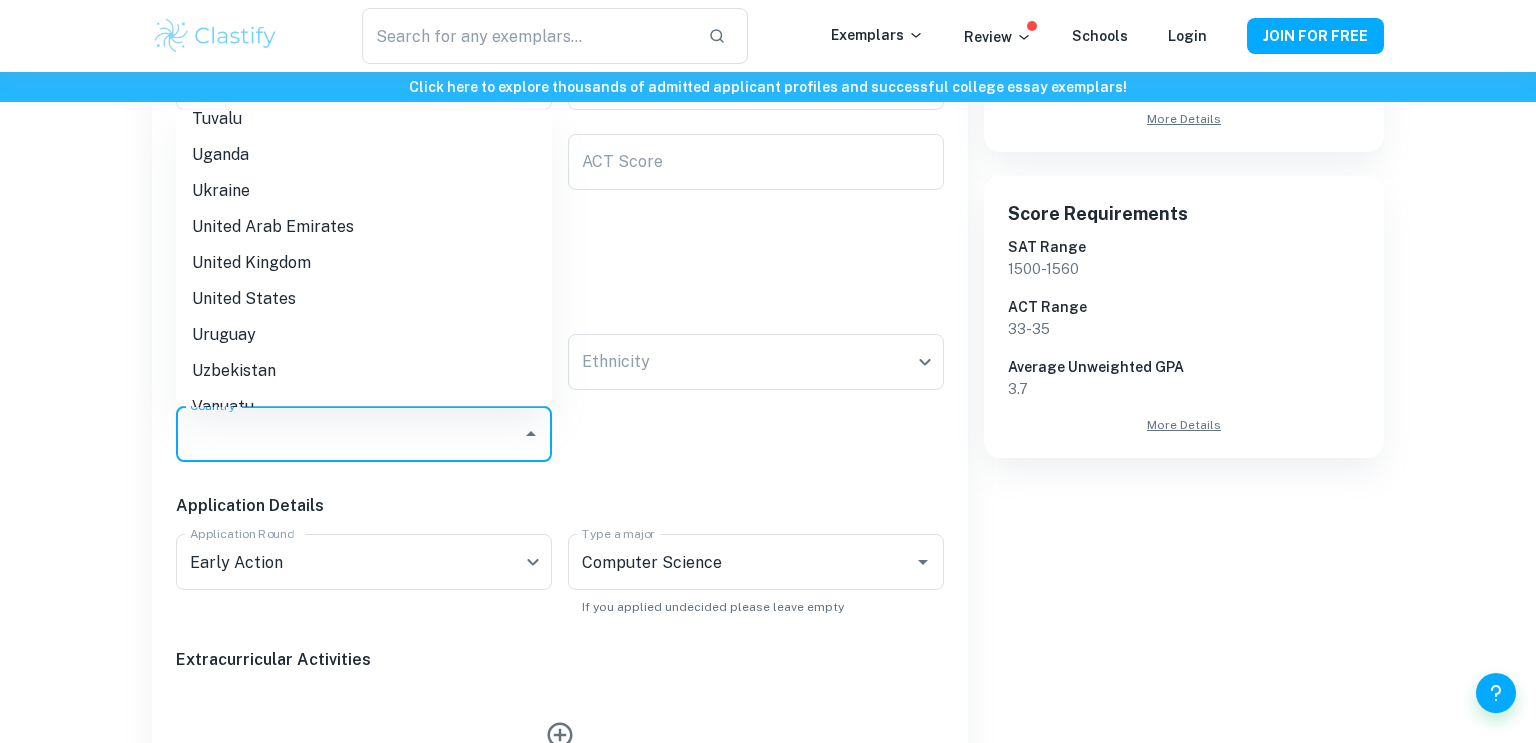 scroll, scrollTop: 6529, scrollLeft: 0, axis: vertical 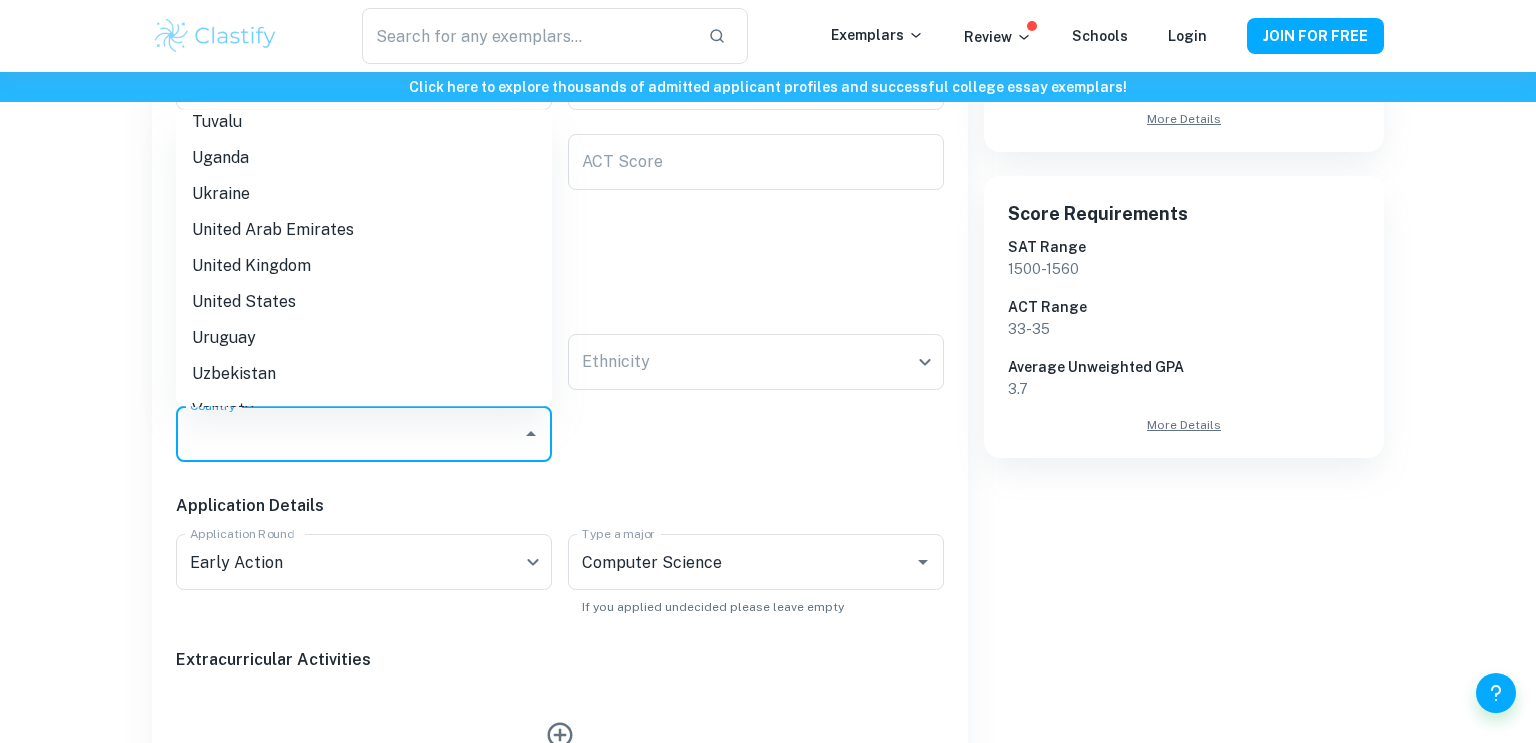 click on "United States" at bounding box center [364, 302] 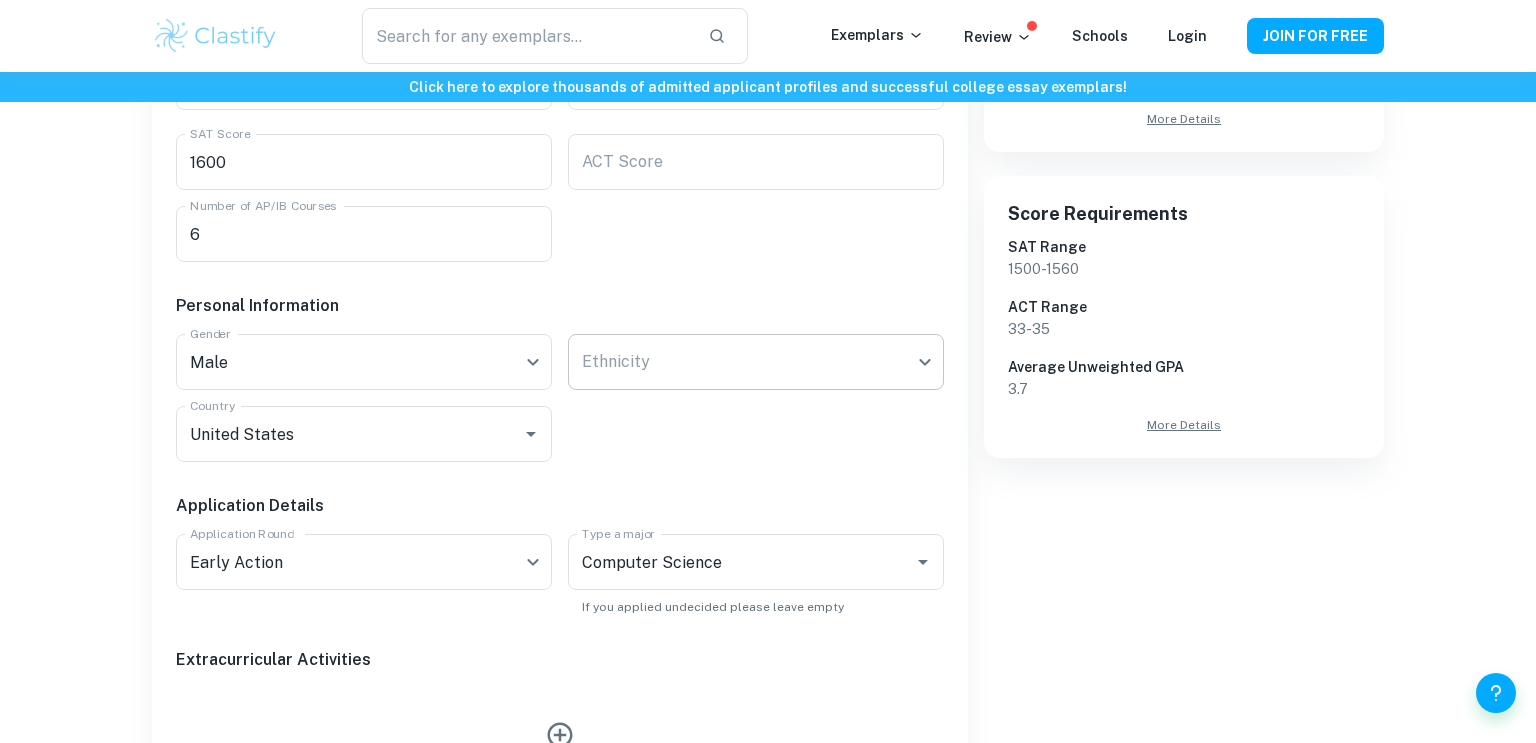 click on "We value your privacy We use cookies to enhance your browsing experience, serve personalised ads or content, and analyse our traffic. By clicking "Accept All", you consent to our use of cookies.   Cookie Policy Customise   Reject All   Accept All   Customise Consent Preferences   We use cookies to help you navigate efficiently and perform certain functions. You will find detailed information about all cookies under each consent category below. The cookies that are categorised as "Necessary" are stored on your browser as they are essential for enabling the basic functionalities of the site. ...  Show more For more information on how Google's third-party cookies operate and handle your data, see:   Google Privacy Policy Necessary Always Active Necessary cookies are required to enable the basic features of this site, such as providing secure log-in or adjusting your consent preferences. These cookies do not store any personally identifiable data. Functional Analytics Performance Advertisement Uncategorised" at bounding box center [768, -125] 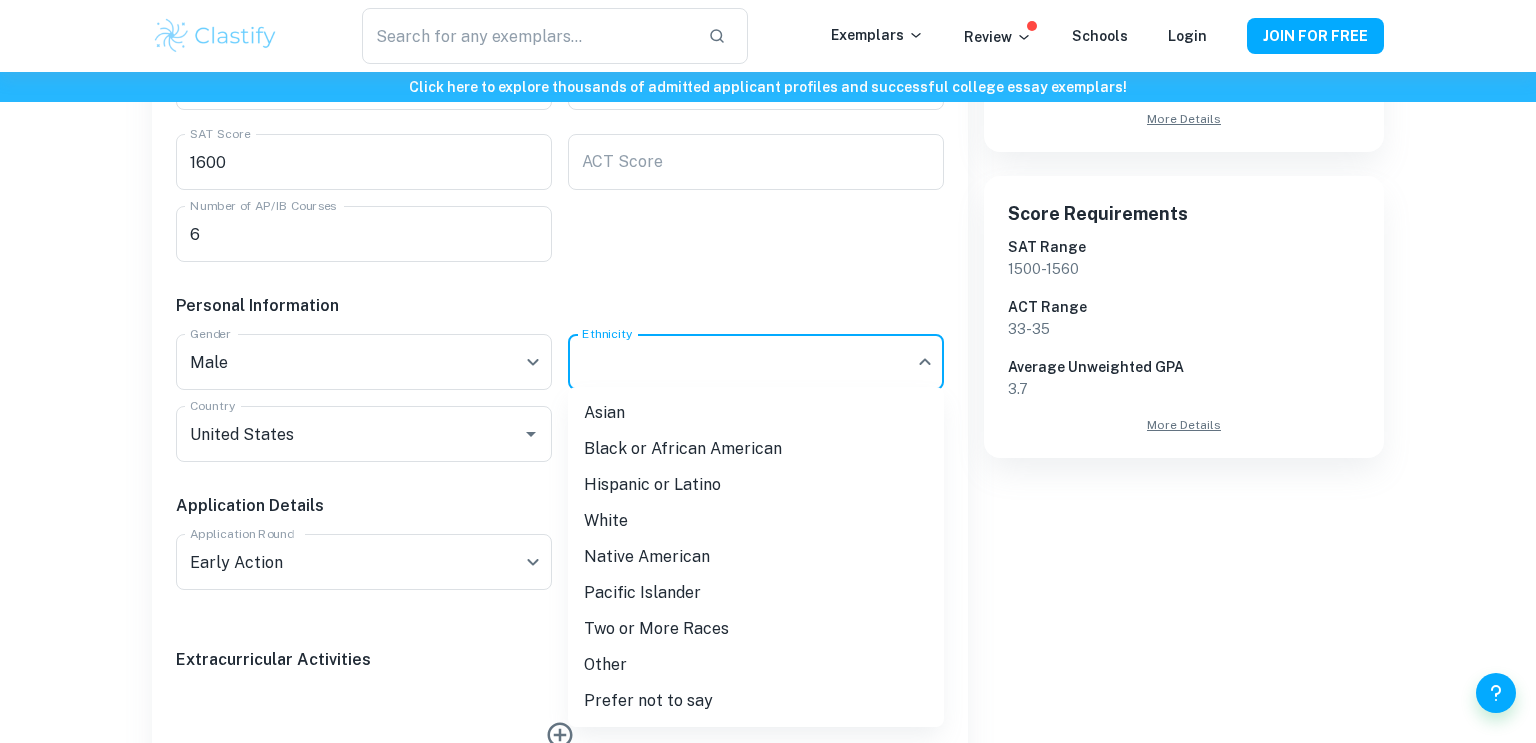 click on "White" at bounding box center (756, 521) 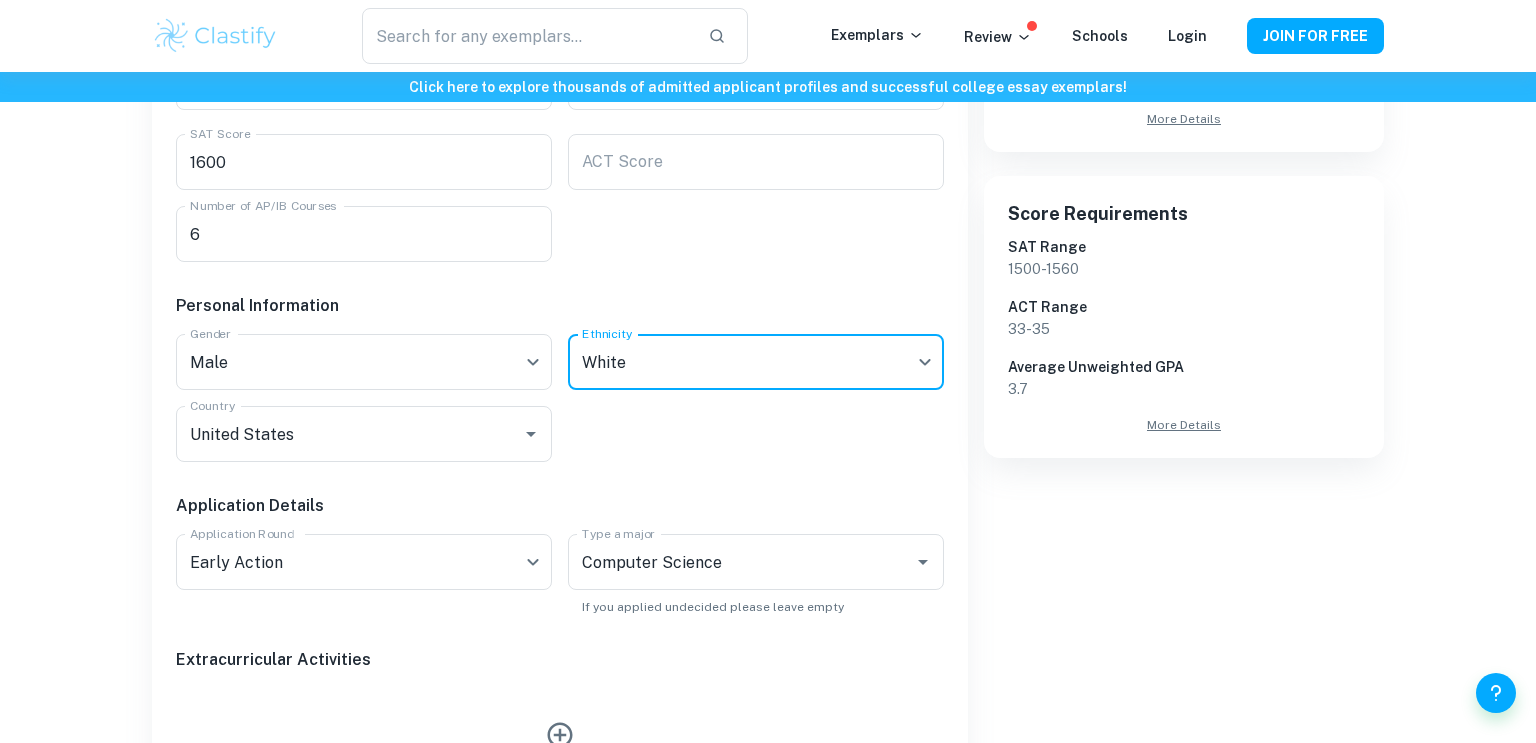 click on "Click here to explore thousands of admitted applicant profiles and successful college essay exemplars! Home Blog Chances Calculator Stanford University Stanford University  Chances Calculator Find out your chances of getting into  Stanford University  based on your academic profile, test scores, and extracurricular activities. Our calculator uses real admission data from   to provide you with an accurate assessment. Calculate Your Chances at  Stanford University Want to know your chances of getting into  Stanford University ? Our calculator uses real admission data, including historical acceptance rates, score requirements, and other key metrics to provide you with a personalized assessment of your chances. Enter your information below to get started. Academic Information Unweighted GPA 4.0 Unweighted GPA Class Rank ​ Class Rank SAT Score 1600 SAT Score ACT Score ACT Score Number of AP/IB Courses 6 Number of AP/IB Courses Personal Information Gender Male Gender Ethnicity White Ethnicity Country [COUNTRY] RD %" at bounding box center (768, 651) 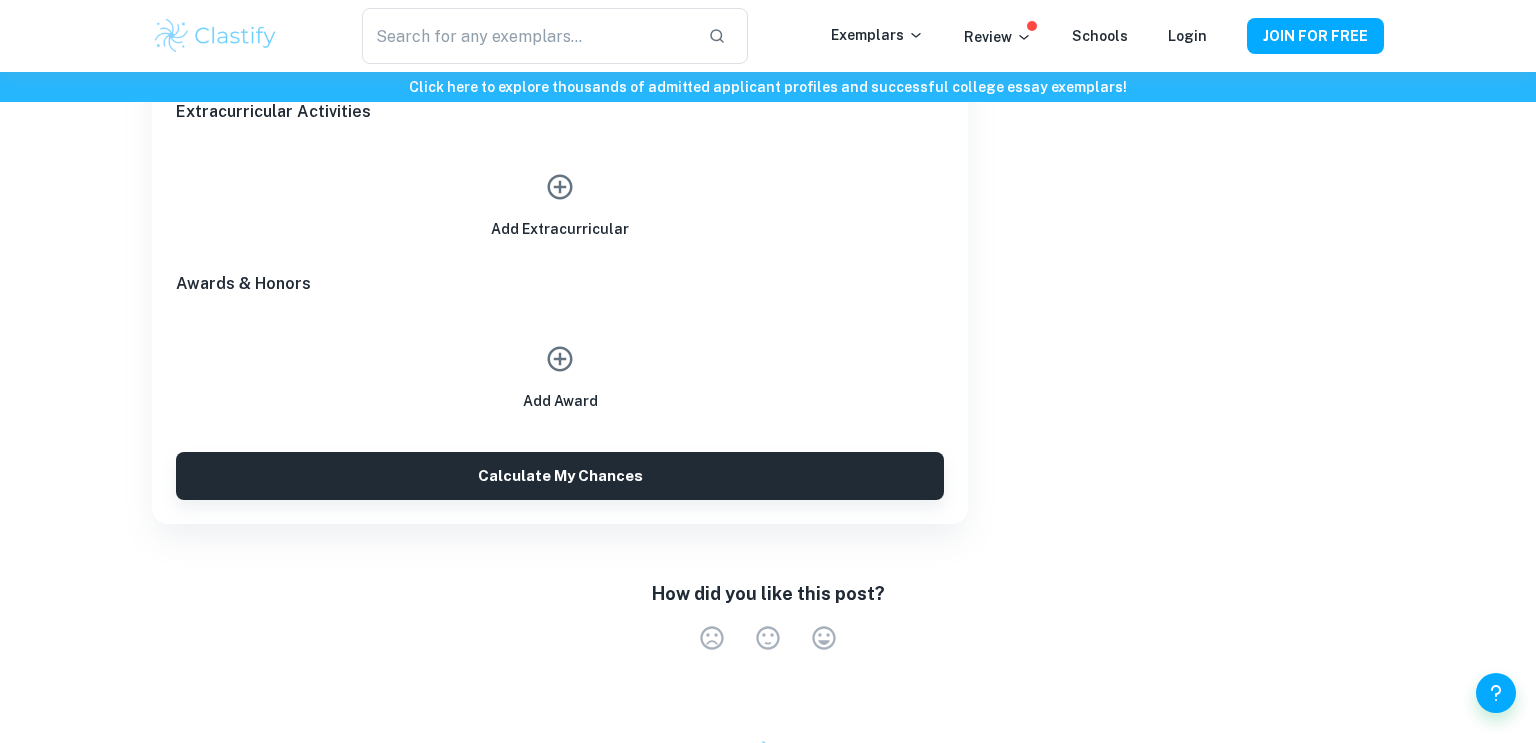 scroll, scrollTop: 1116, scrollLeft: 0, axis: vertical 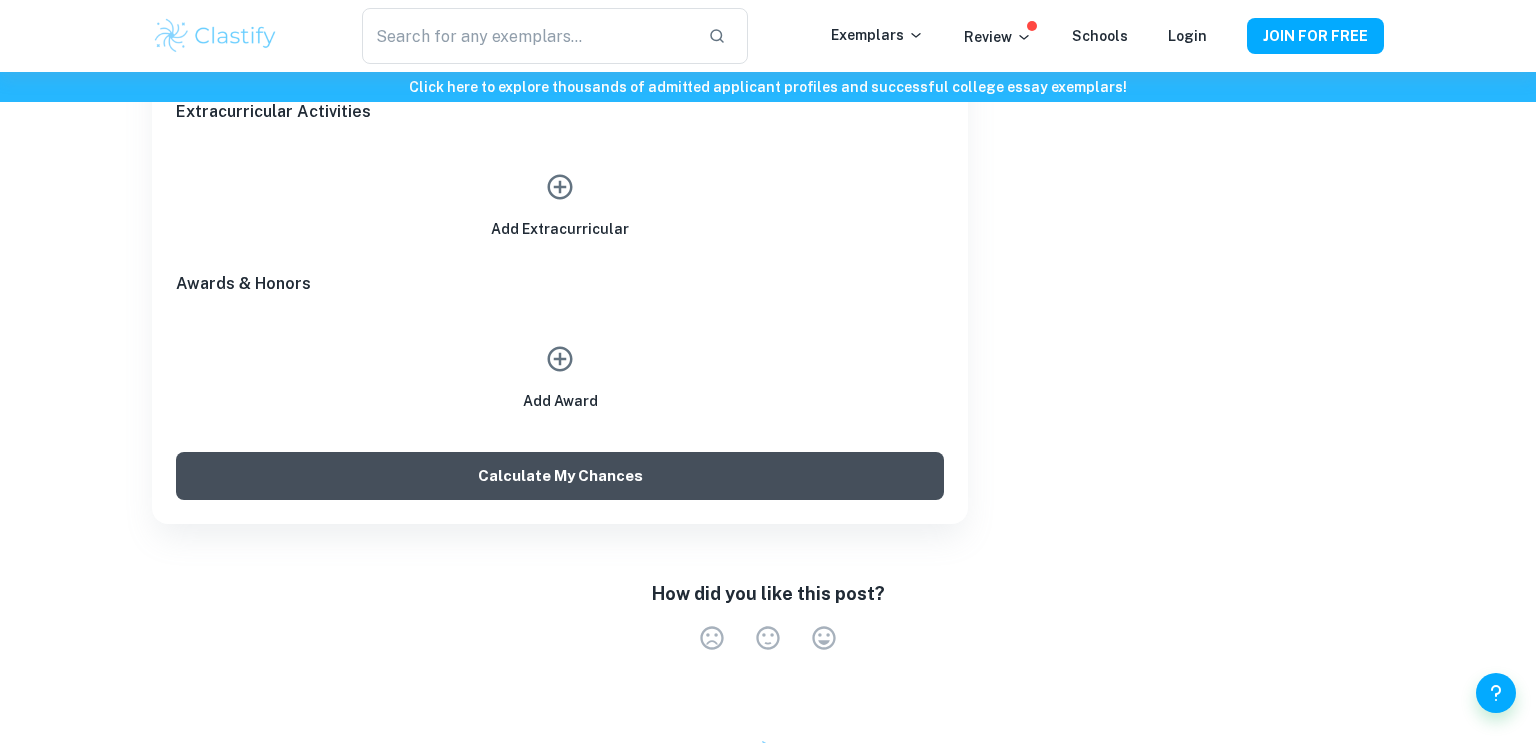 click on "Calculate My Chances" at bounding box center (560, 476) 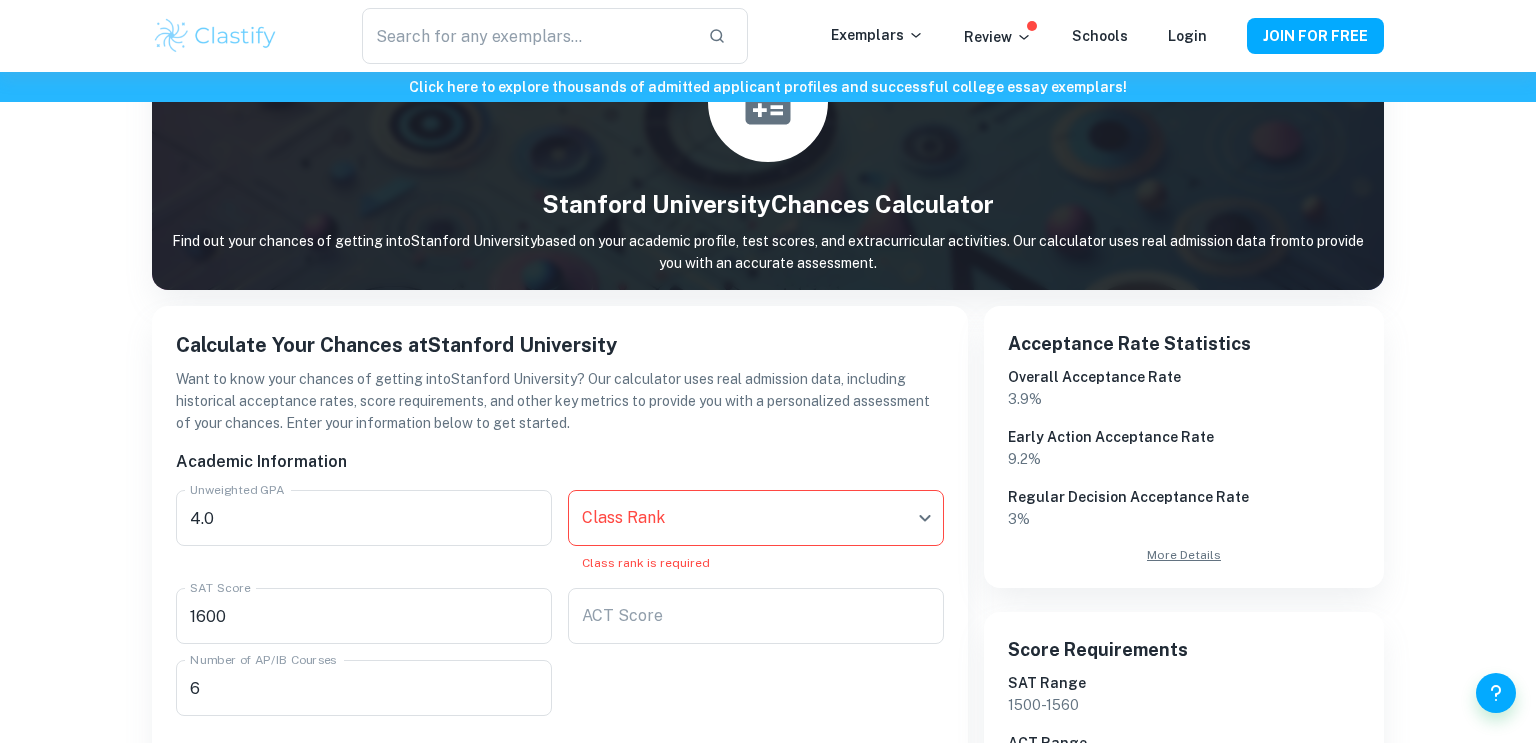 scroll, scrollTop: 336, scrollLeft: 0, axis: vertical 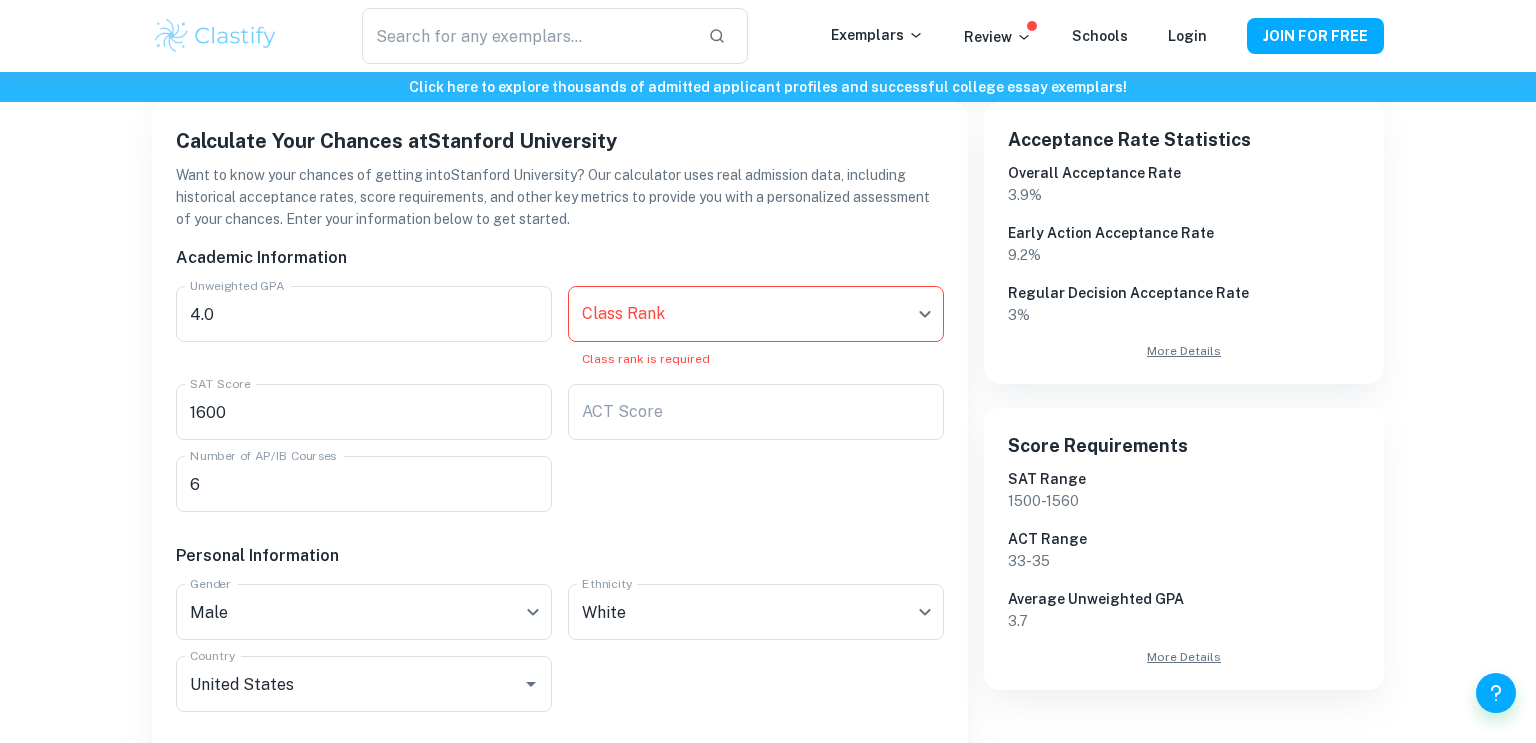 click on "We value your privacy We use cookies to enhance your browsing experience, serve personalised ads or content, and analyse our traffic. By clicking "Accept All", you consent to our use of cookies.   Cookie Policy Customise   Reject All   Accept All   Customise Consent Preferences   We use cookies to help you navigate efficiently and perform certain functions. You will find detailed information about all cookies under each consent category below. The cookies that are categorised as "Necessary" are stored on your browser as they are essential for enabling the basic functionalities of the site. ...  Show more For more information on how Google's third-party cookies operate and handle your data, see:   Google Privacy Policy Necessary Always Active Necessary cookies are required to enable the basic features of this site, such as providing secure log-in or adjusting your consent preferences. These cookies do not store any personally identifiable data. Functional Analytics Performance Advertisement Uncategorised" at bounding box center (768, 107) 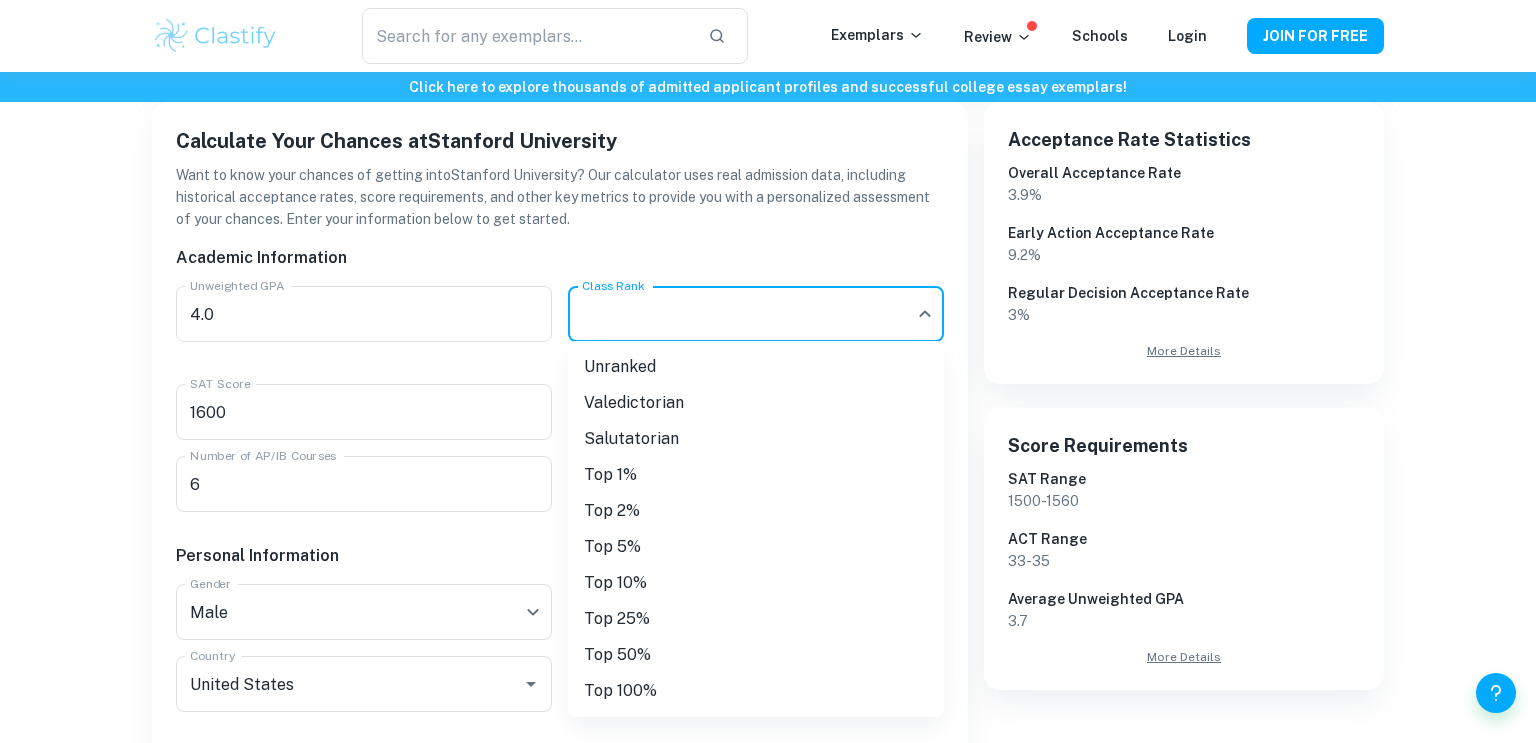 click on "Unranked" at bounding box center (756, 367) 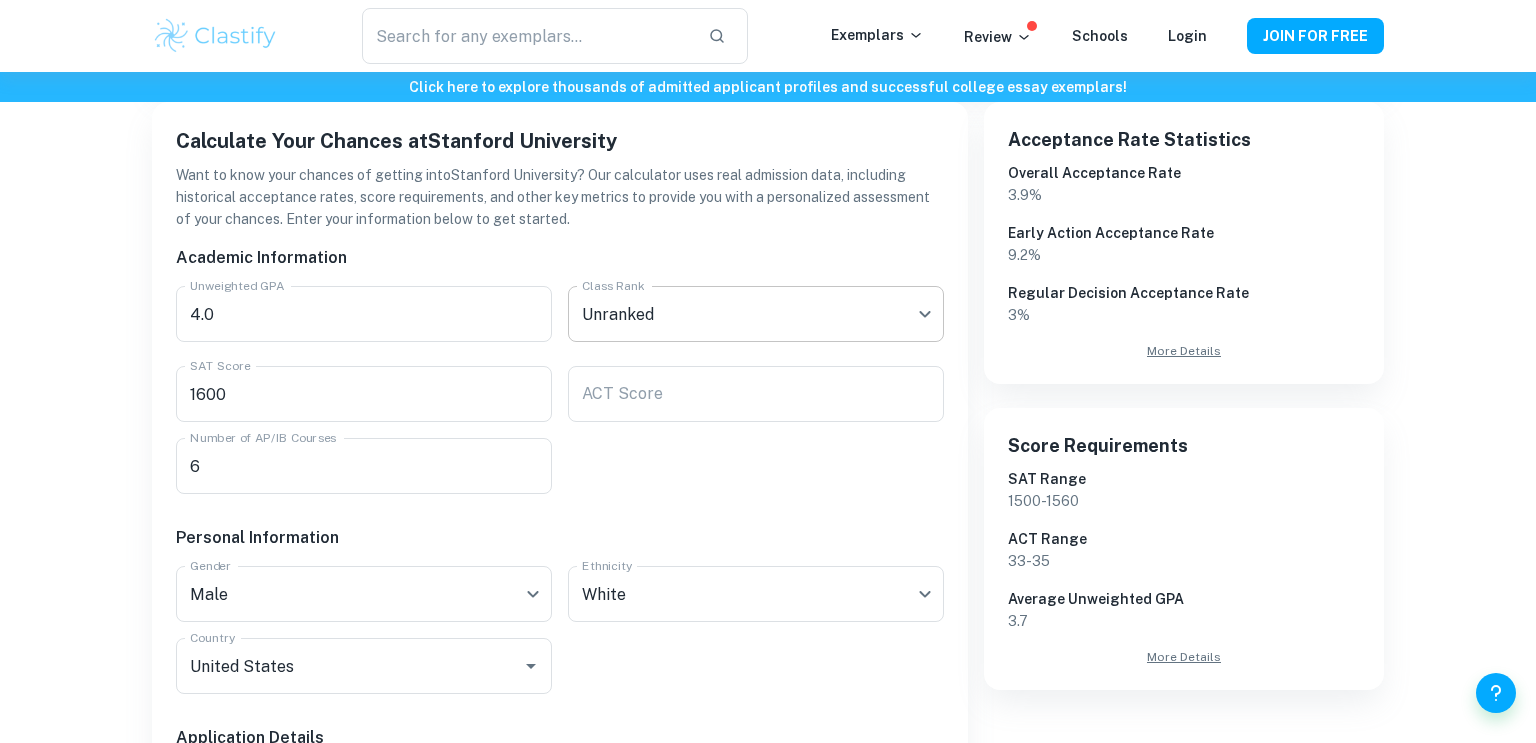 click on "We value your privacy We use cookies to enhance your browsing experience, serve personalised ads or content, and analyse our traffic. By clicking "Accept All", you consent to our use of cookies.   Cookie Policy Customise   Reject All   Accept All   Customise Consent Preferences   We use cookies to help you navigate efficiently and perform certain functions. You will find detailed information about all cookies under each consent category below. The cookies that are categorised as "Necessary" are stored on your browser as they are essential for enabling the basic functionalities of the site. ...  Show more For more information on how Google's third-party cookies operate and handle your data, see:   Google Privacy Policy Necessary Always Active Necessary cookies are required to enable the basic features of this site, such as providing secure log-in or adjusting your consent preferences. These cookies do not store any personally identifiable data. Functional Analytics Performance Advertisement Uncategorised" at bounding box center (768, 107) 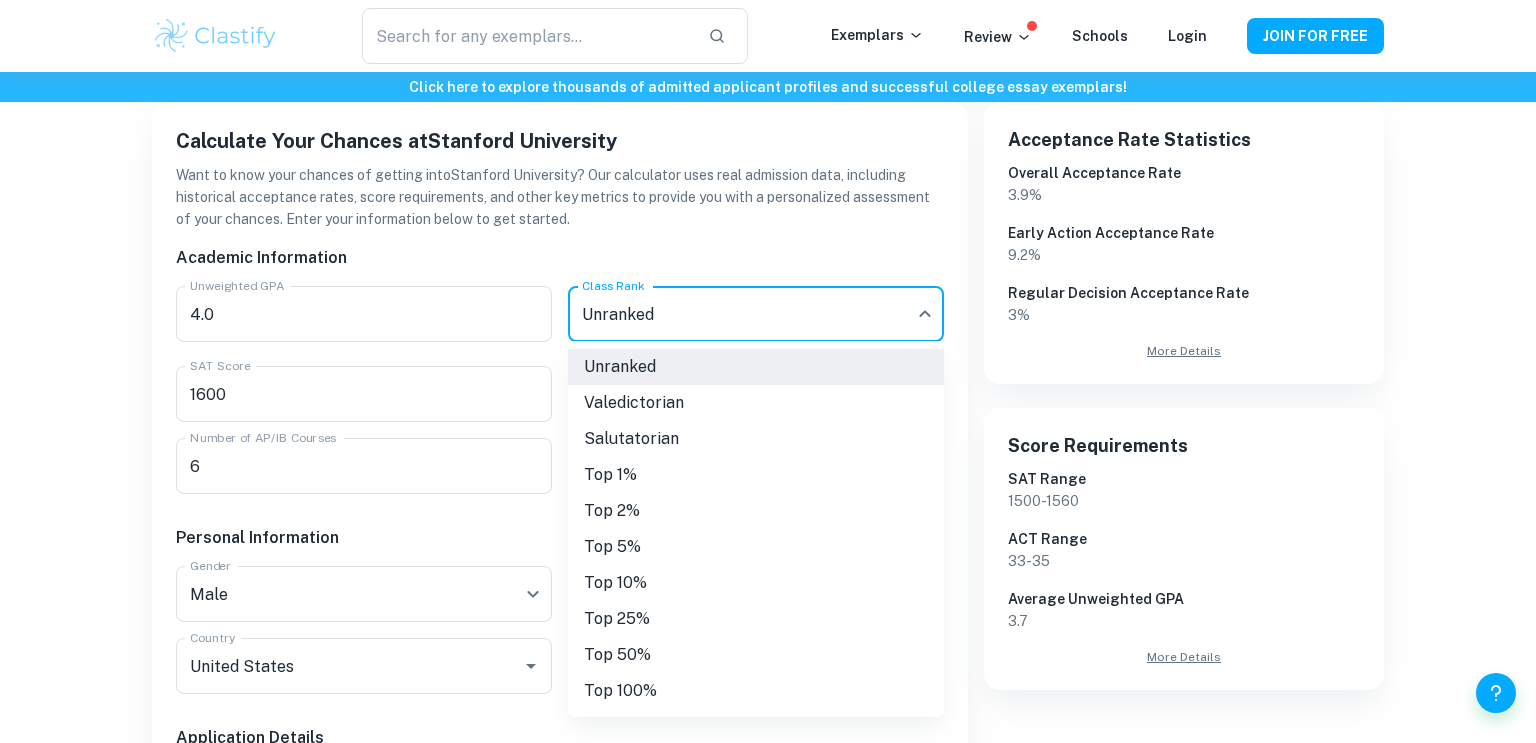 click at bounding box center (768, 371) 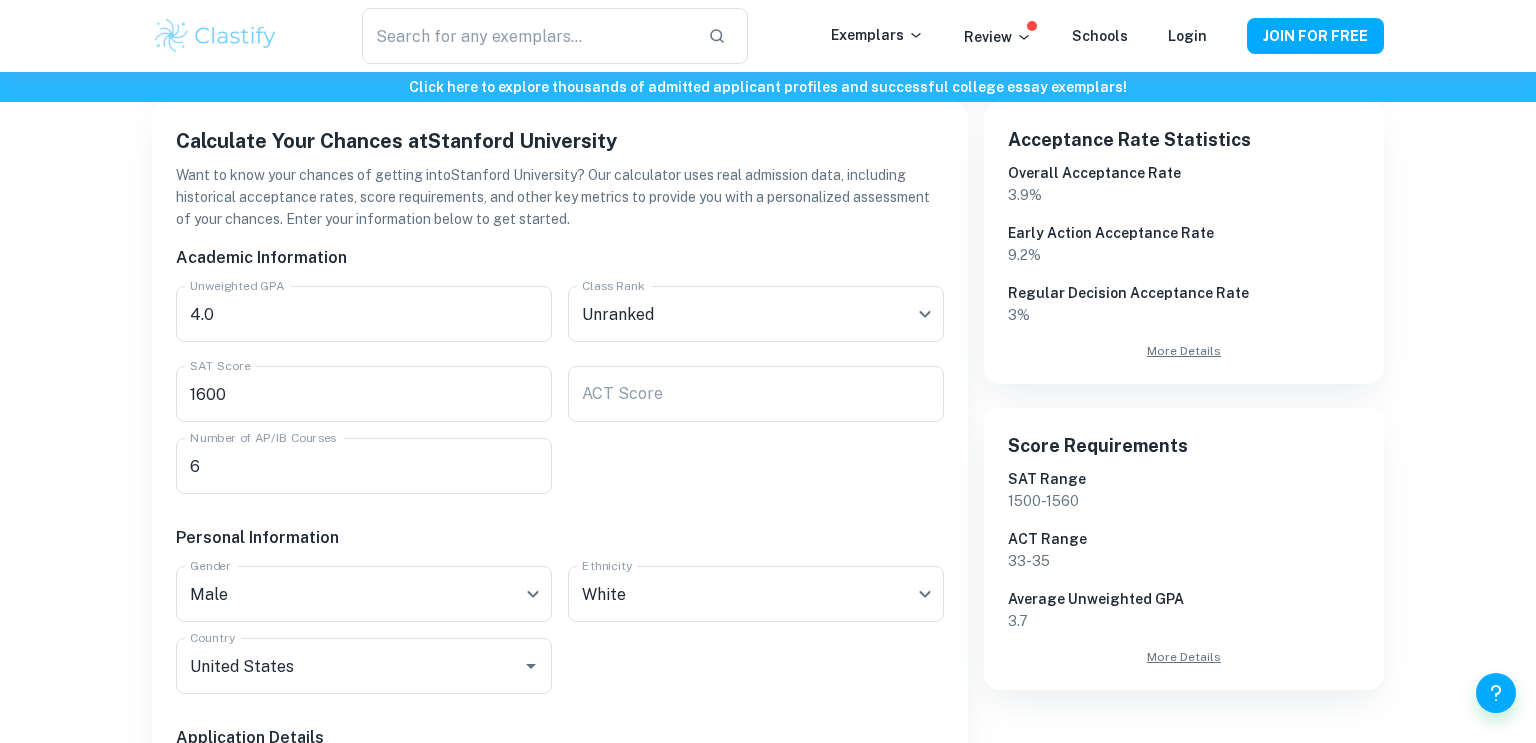 click on "Personal Information" at bounding box center (552, 530) 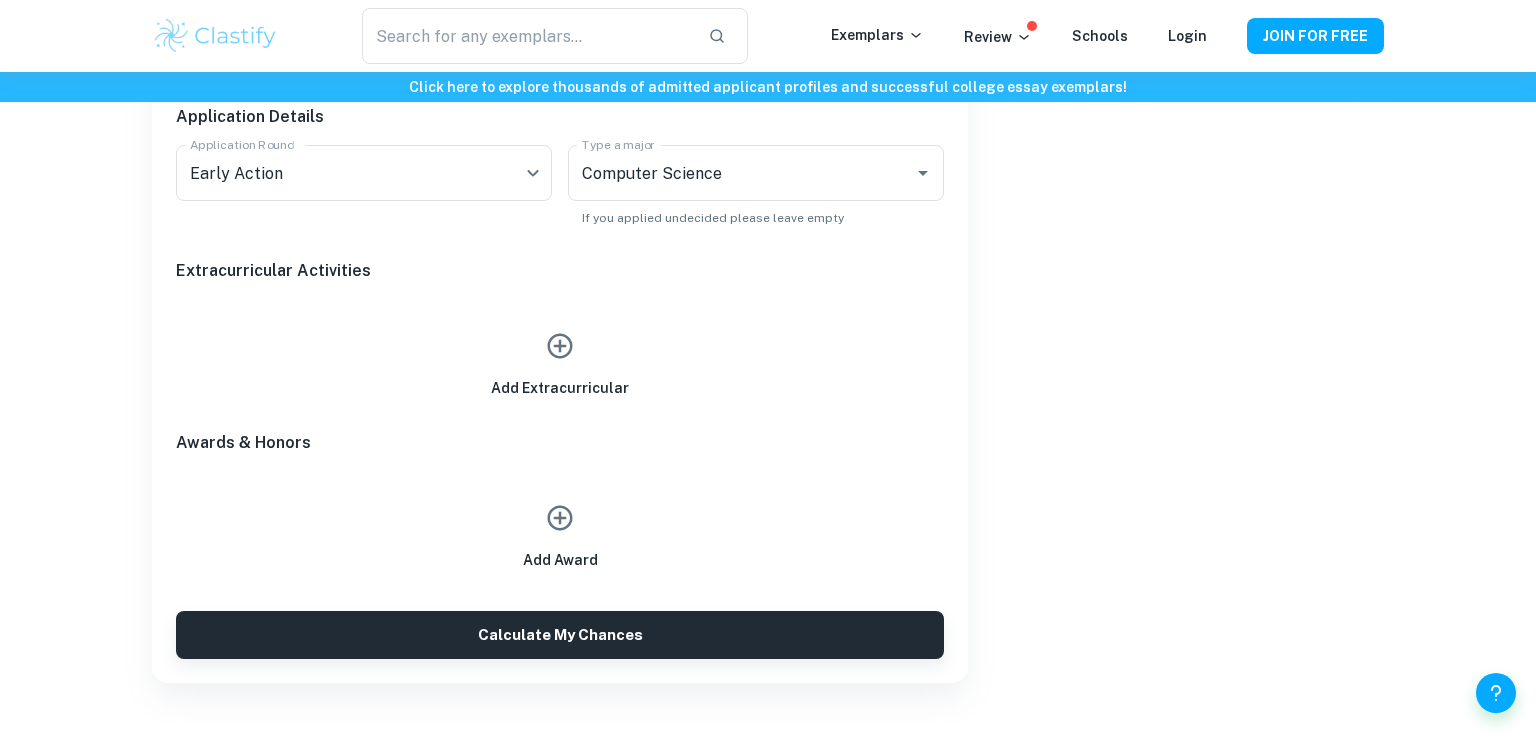 scroll, scrollTop: 957, scrollLeft: 0, axis: vertical 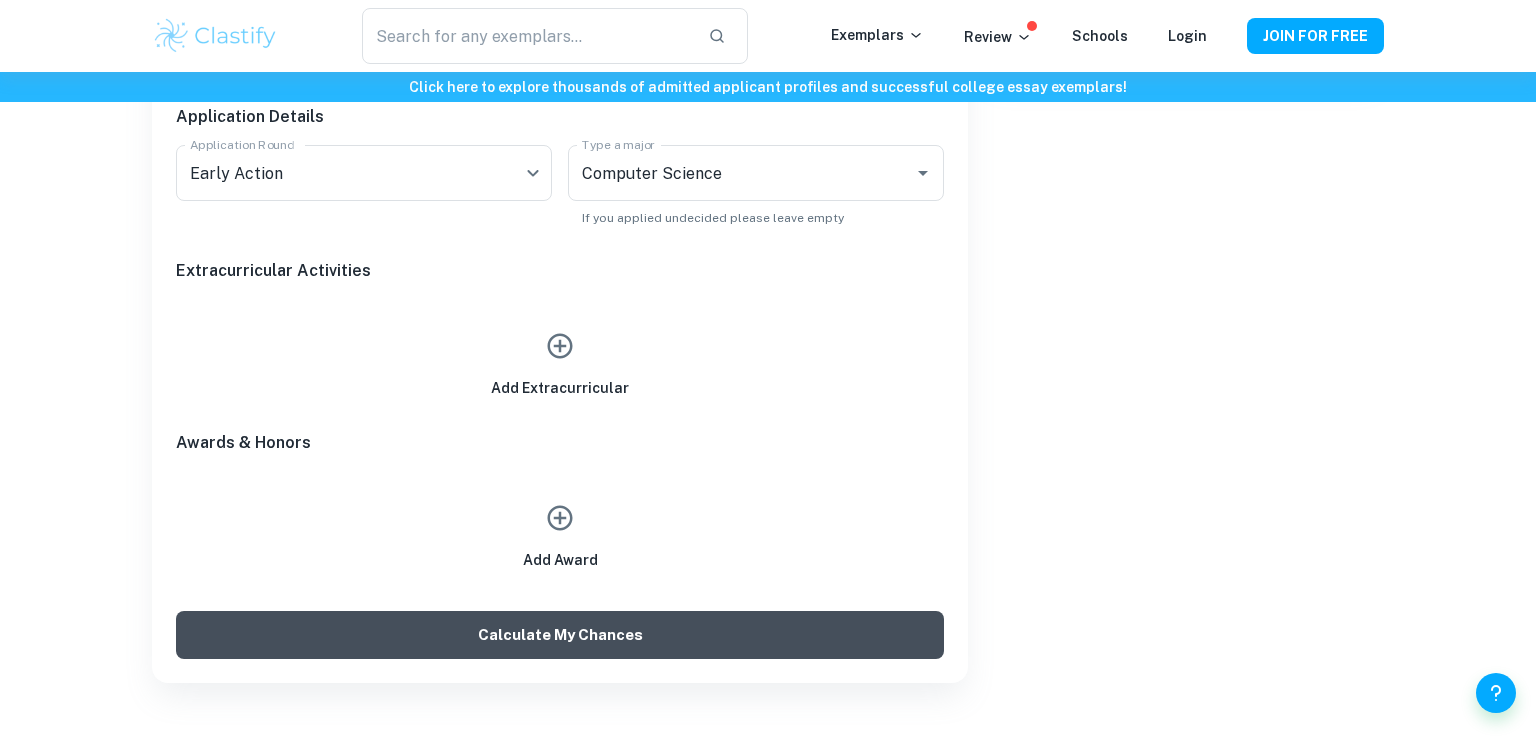 click on "Calculate My Chances" at bounding box center (560, 635) 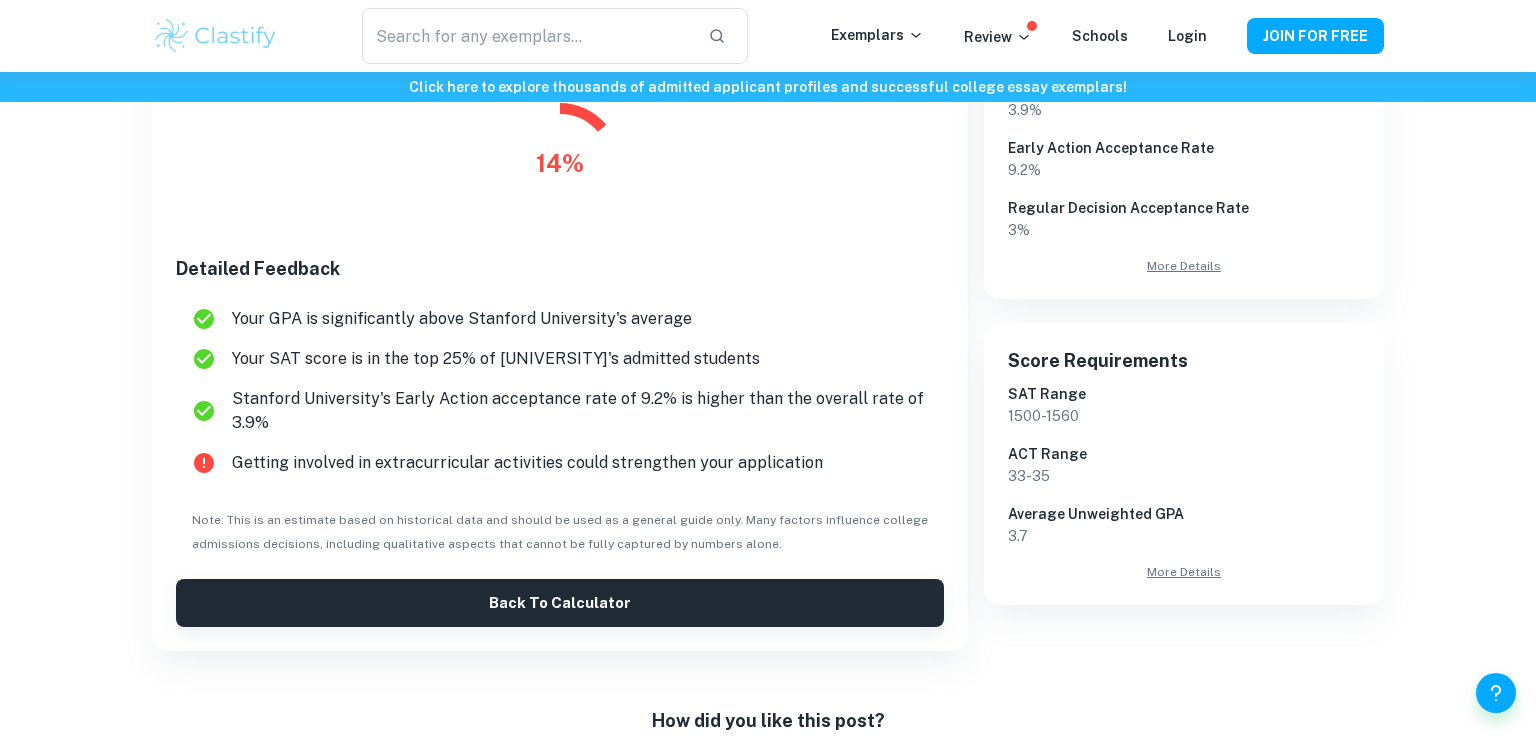 scroll, scrollTop: 497, scrollLeft: 0, axis: vertical 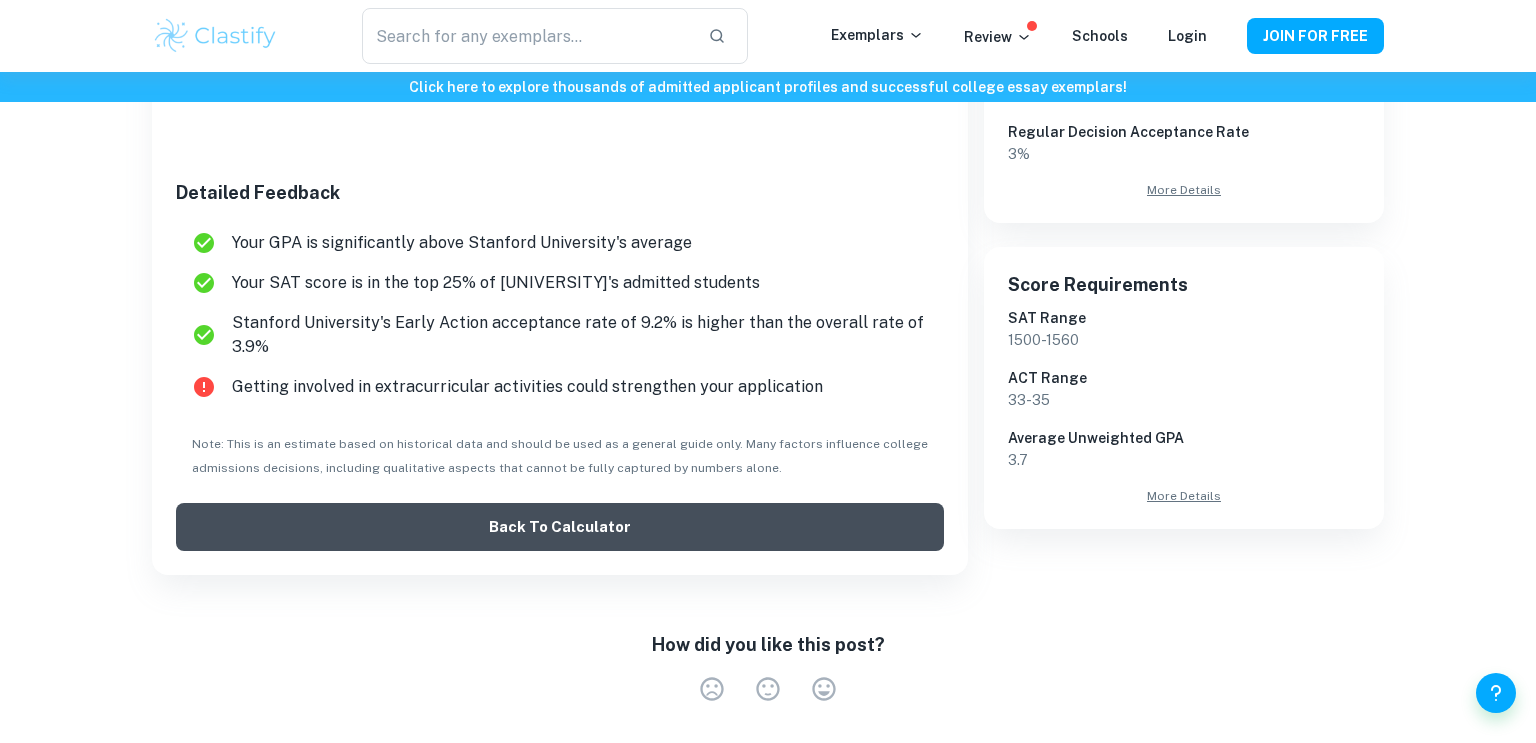 click on "Back to Calculator" at bounding box center (560, 527) 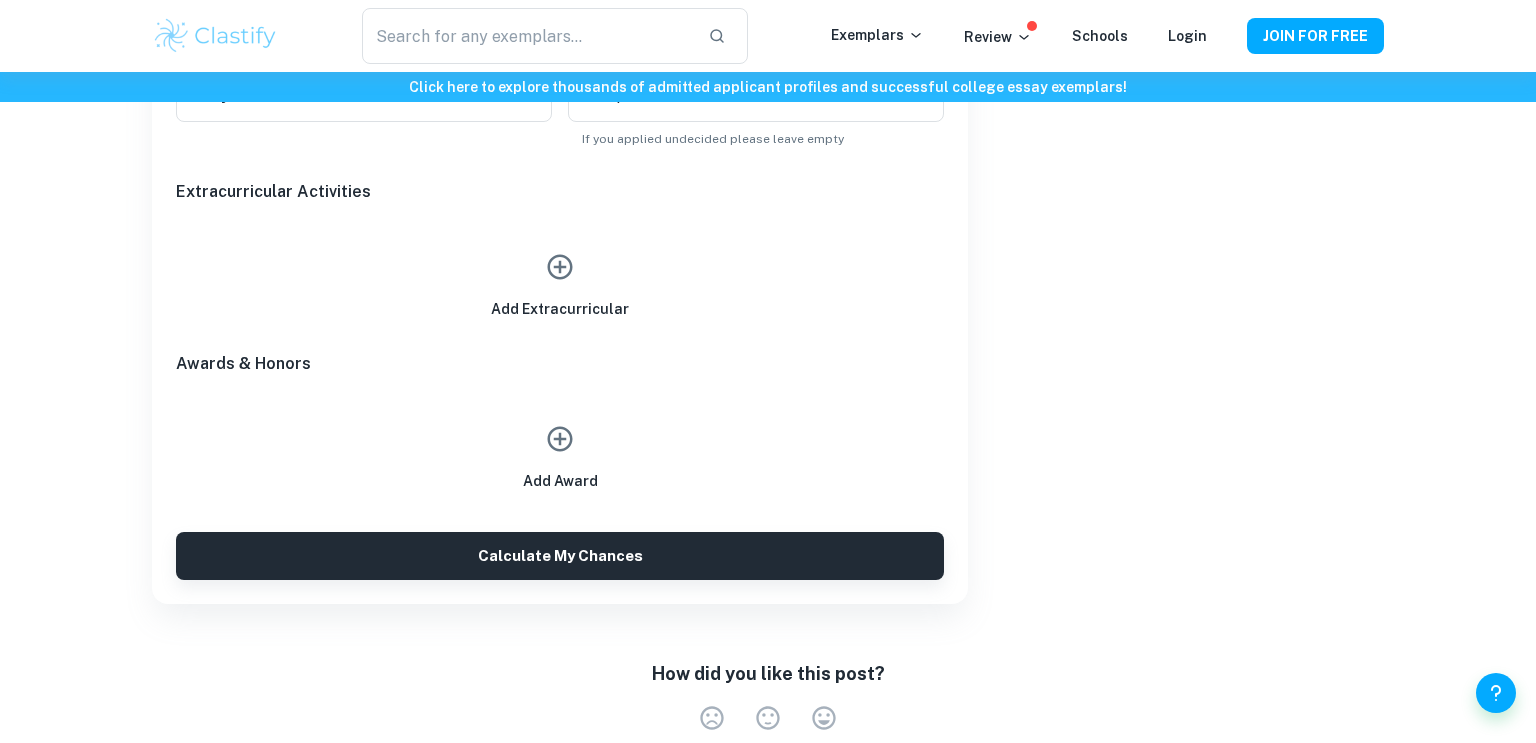 scroll, scrollTop: 1057, scrollLeft: 0, axis: vertical 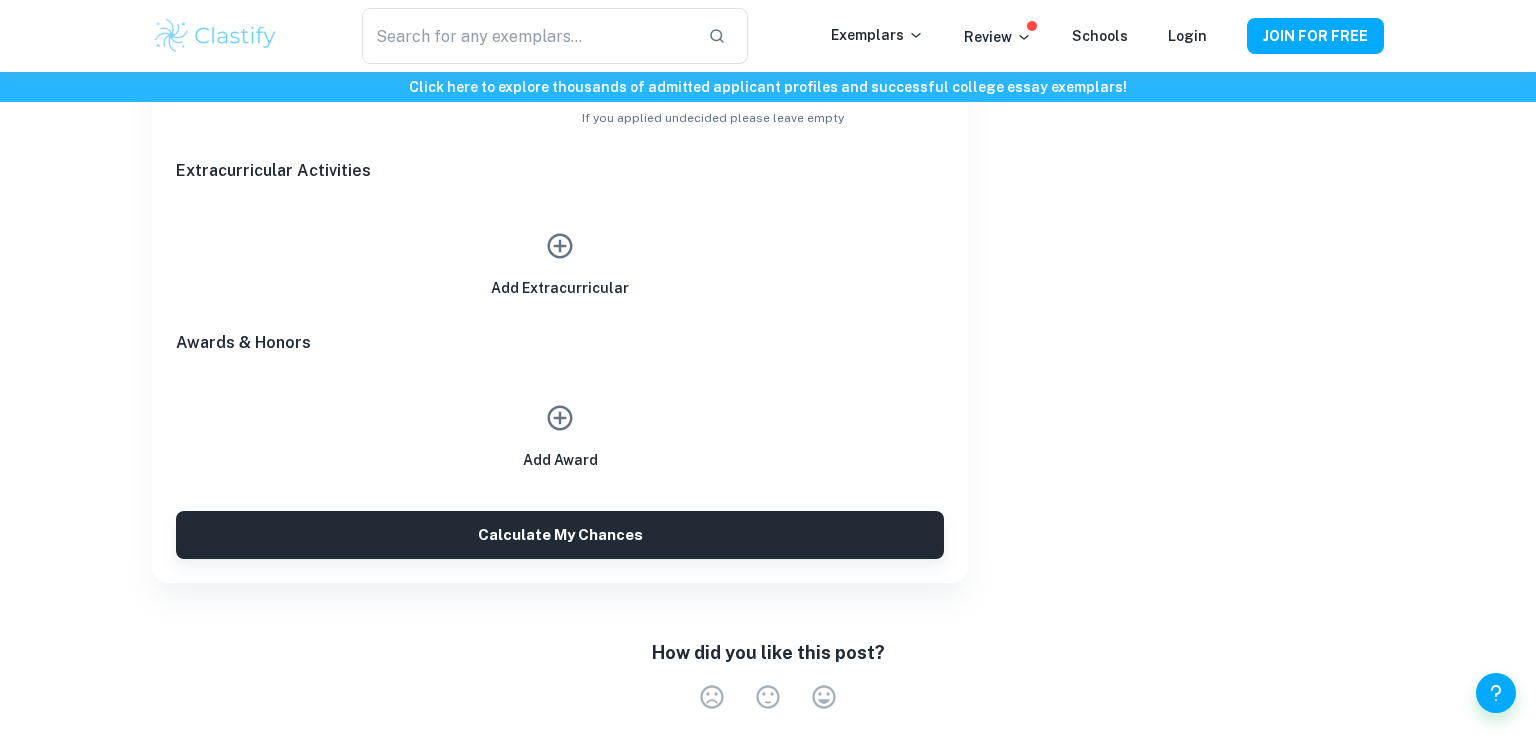 click 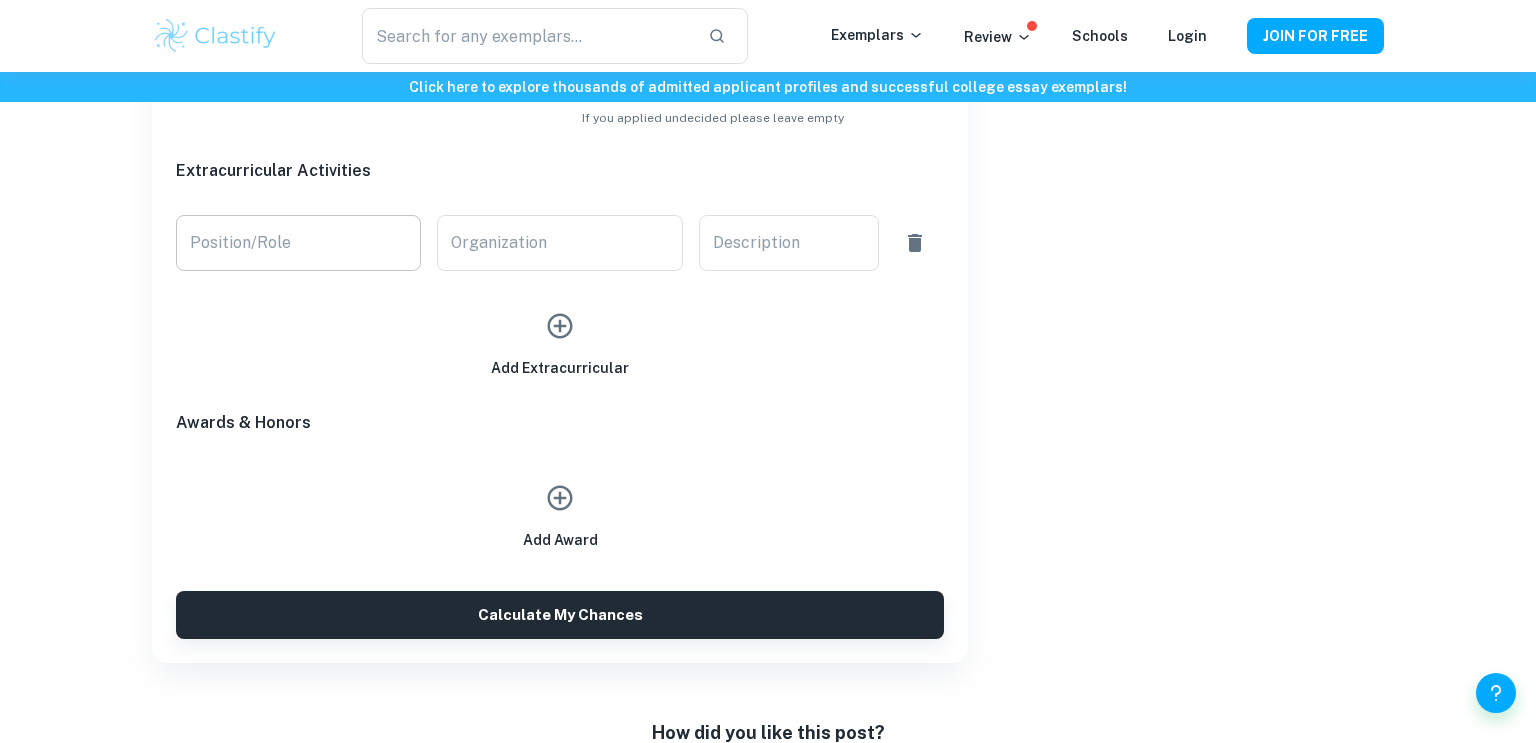 click on "Position/Role" at bounding box center [298, 243] 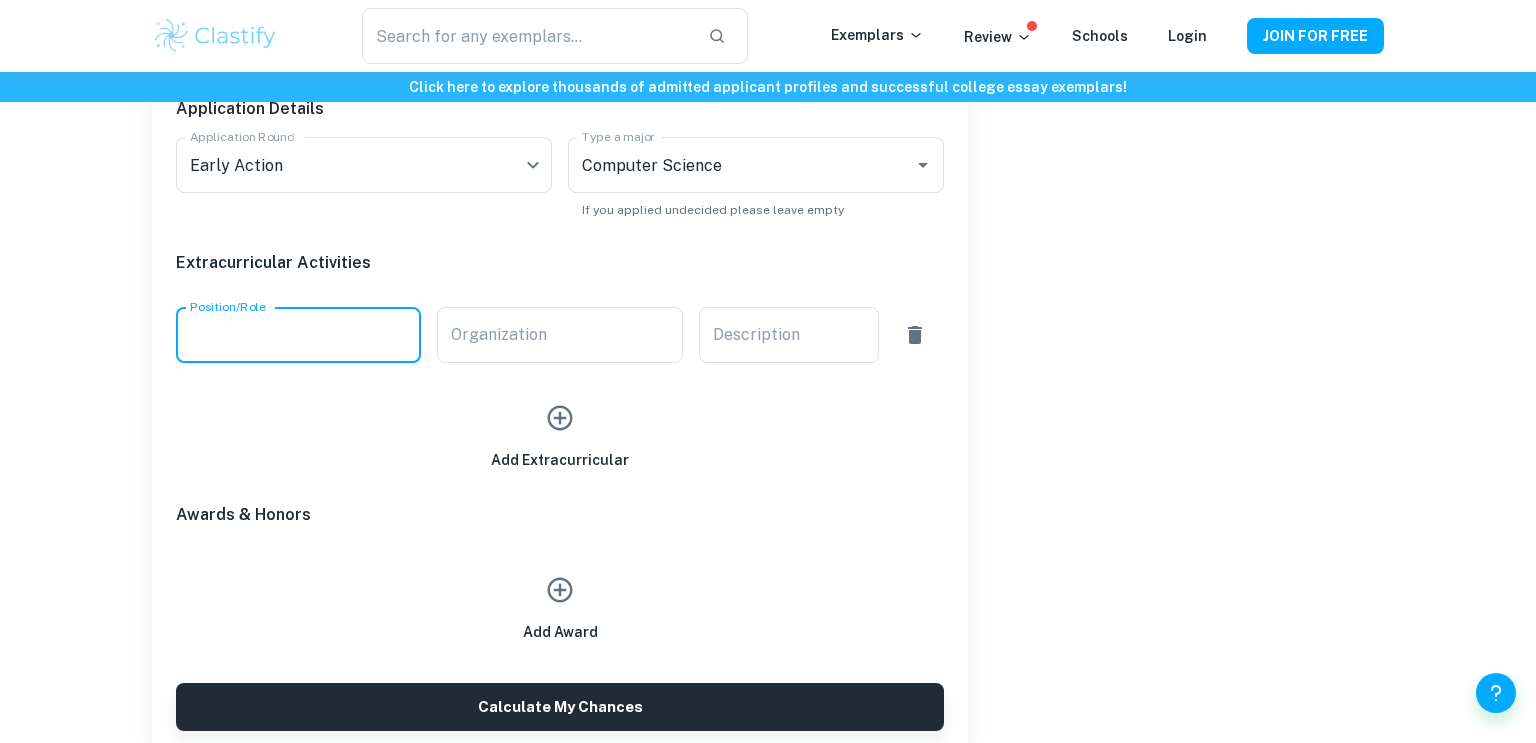 scroll, scrollTop: 964, scrollLeft: 0, axis: vertical 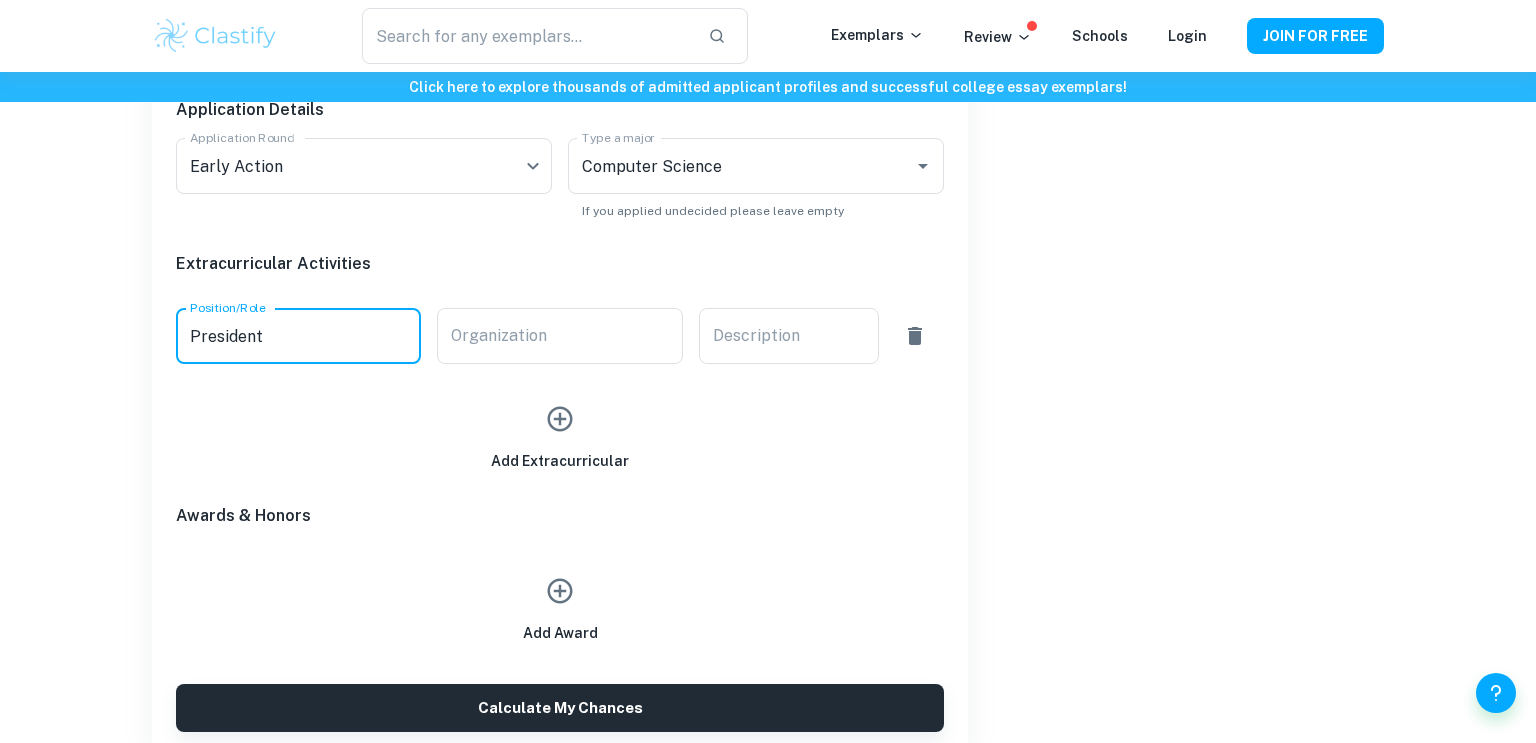 type on "President" 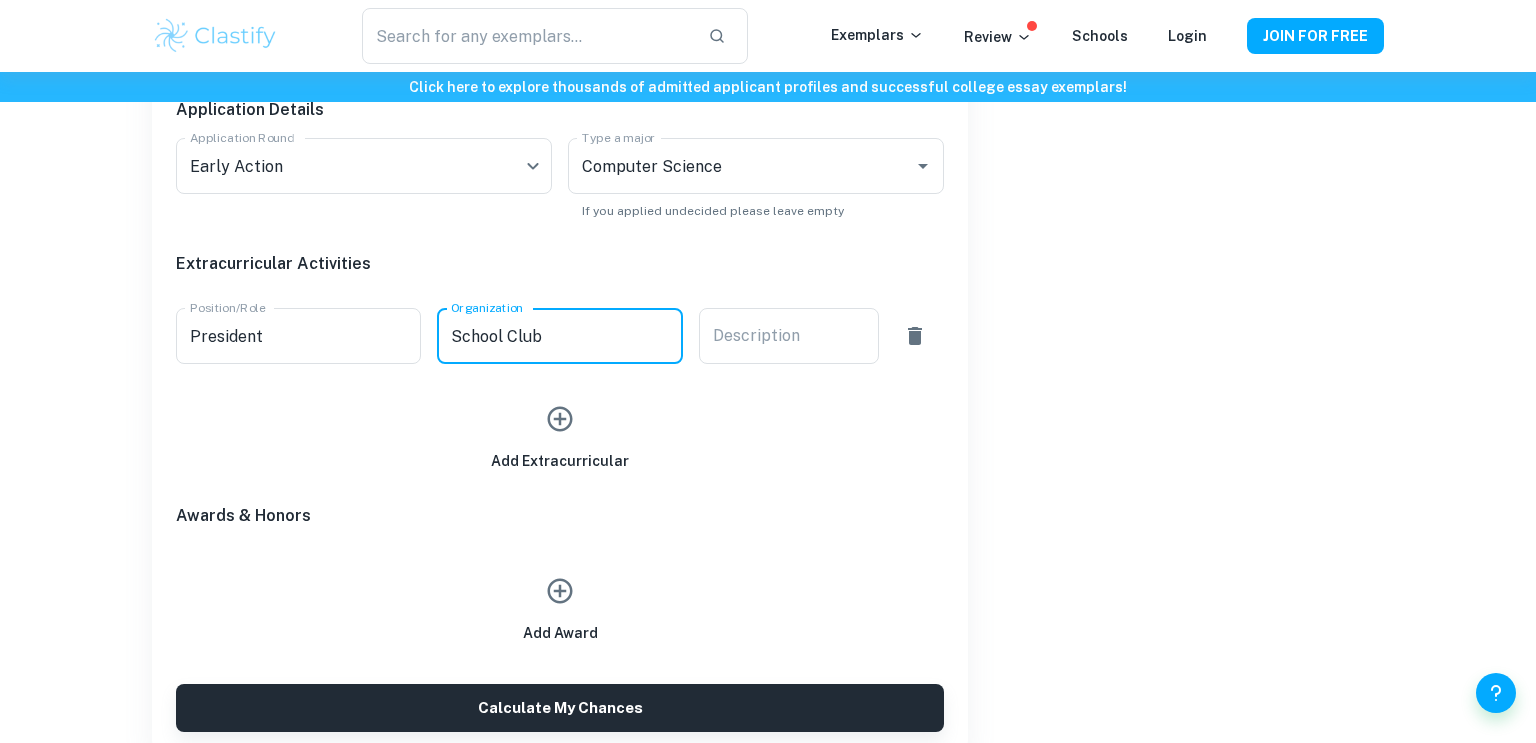 type on "School Club" 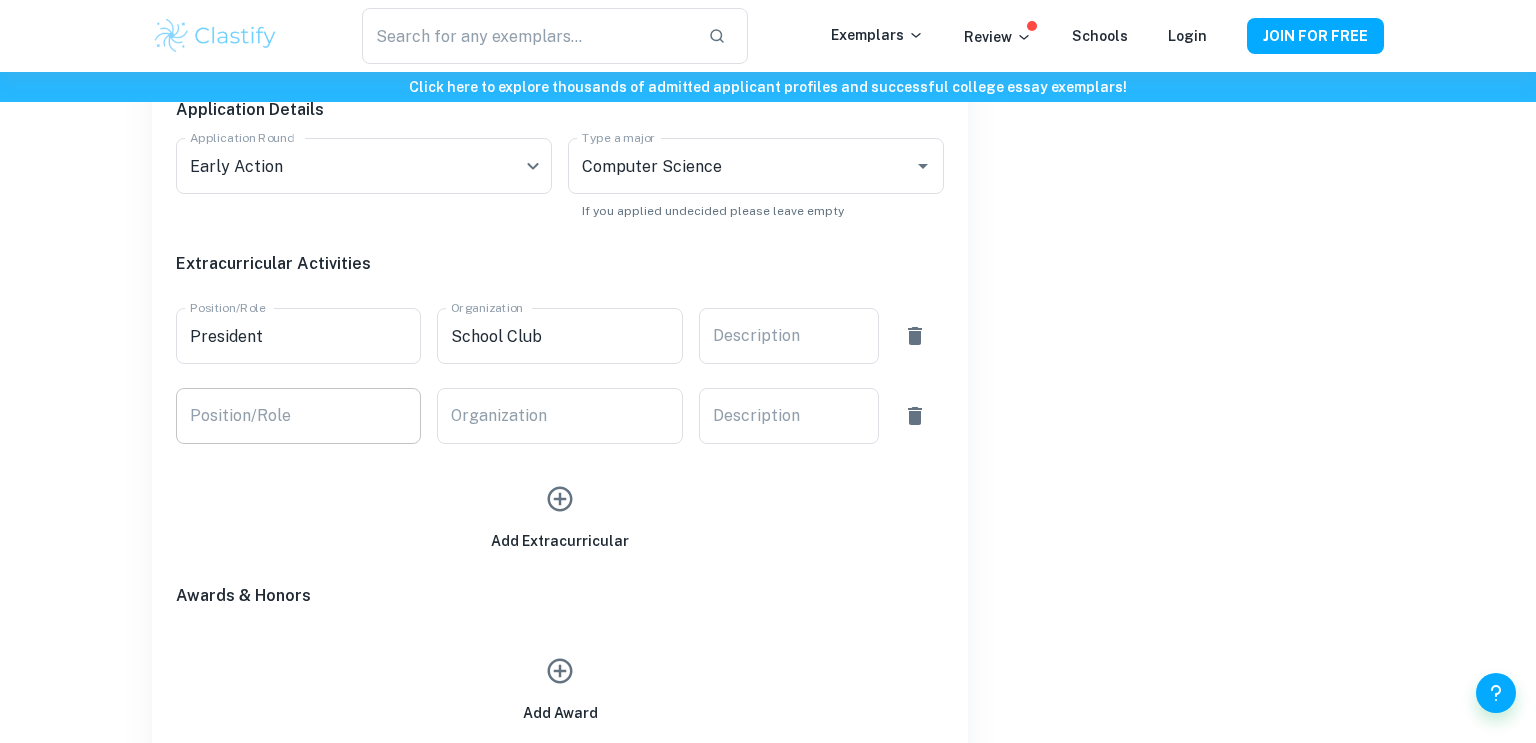 click on "Position/Role" at bounding box center (298, 416) 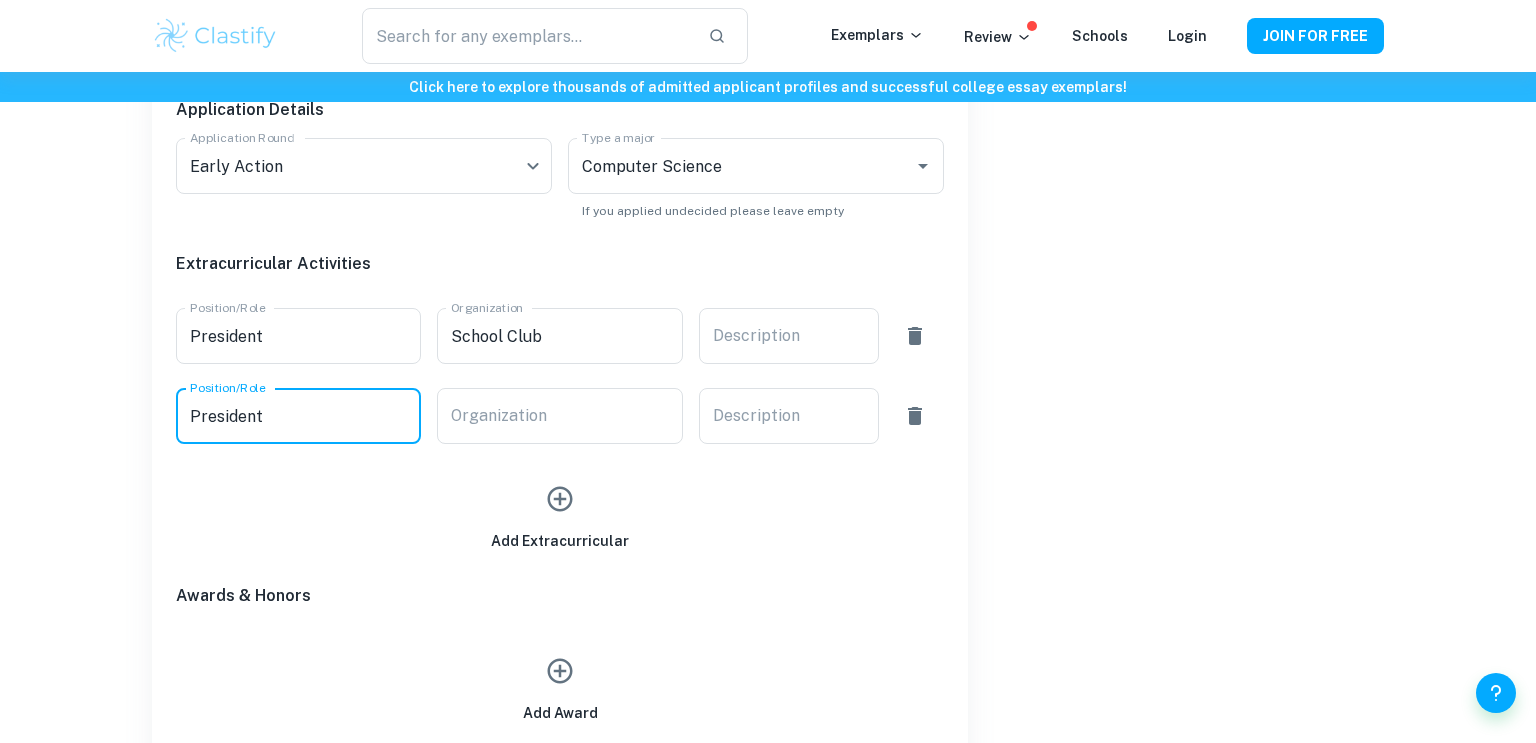 type on "President" 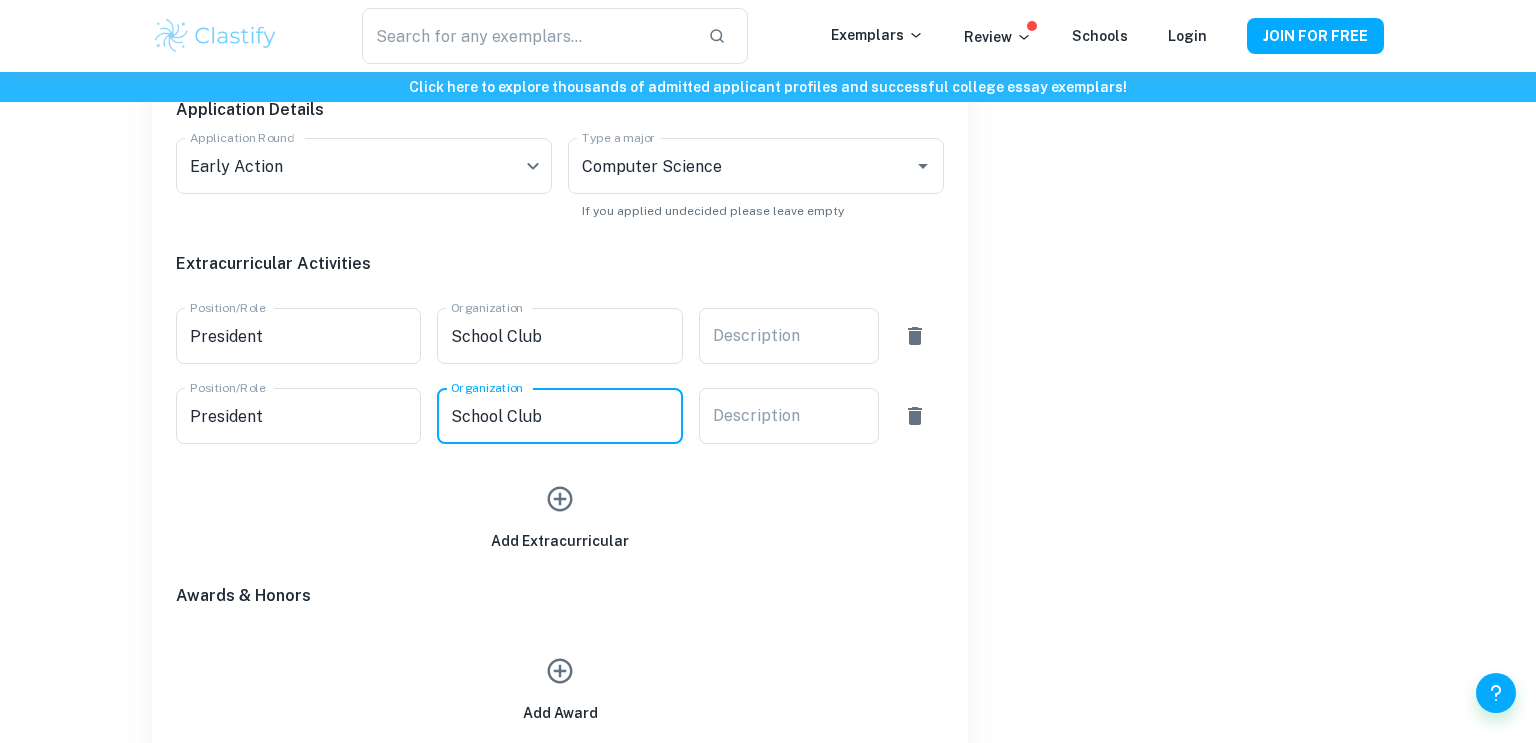 type on "School Club" 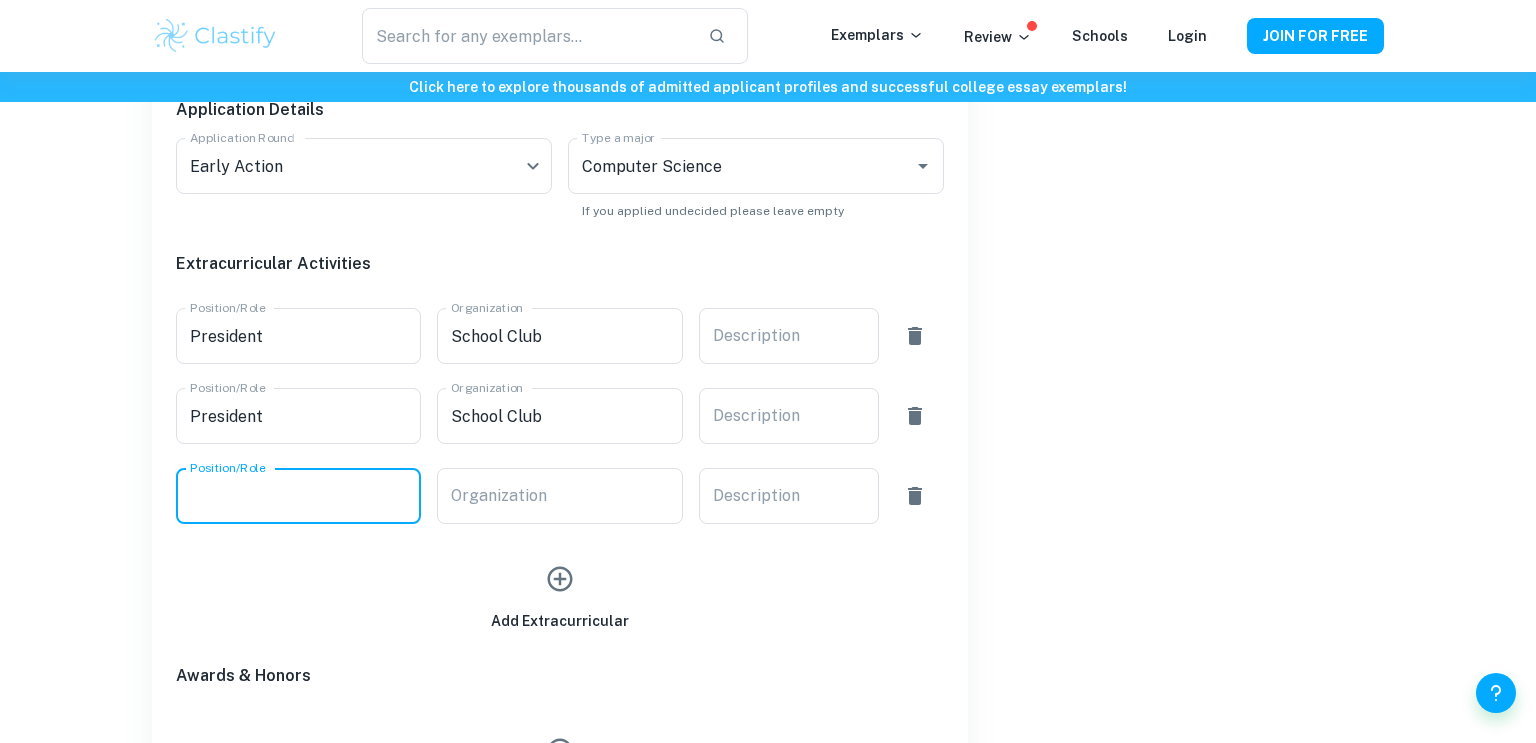 click on "Position/Role" at bounding box center (298, 496) 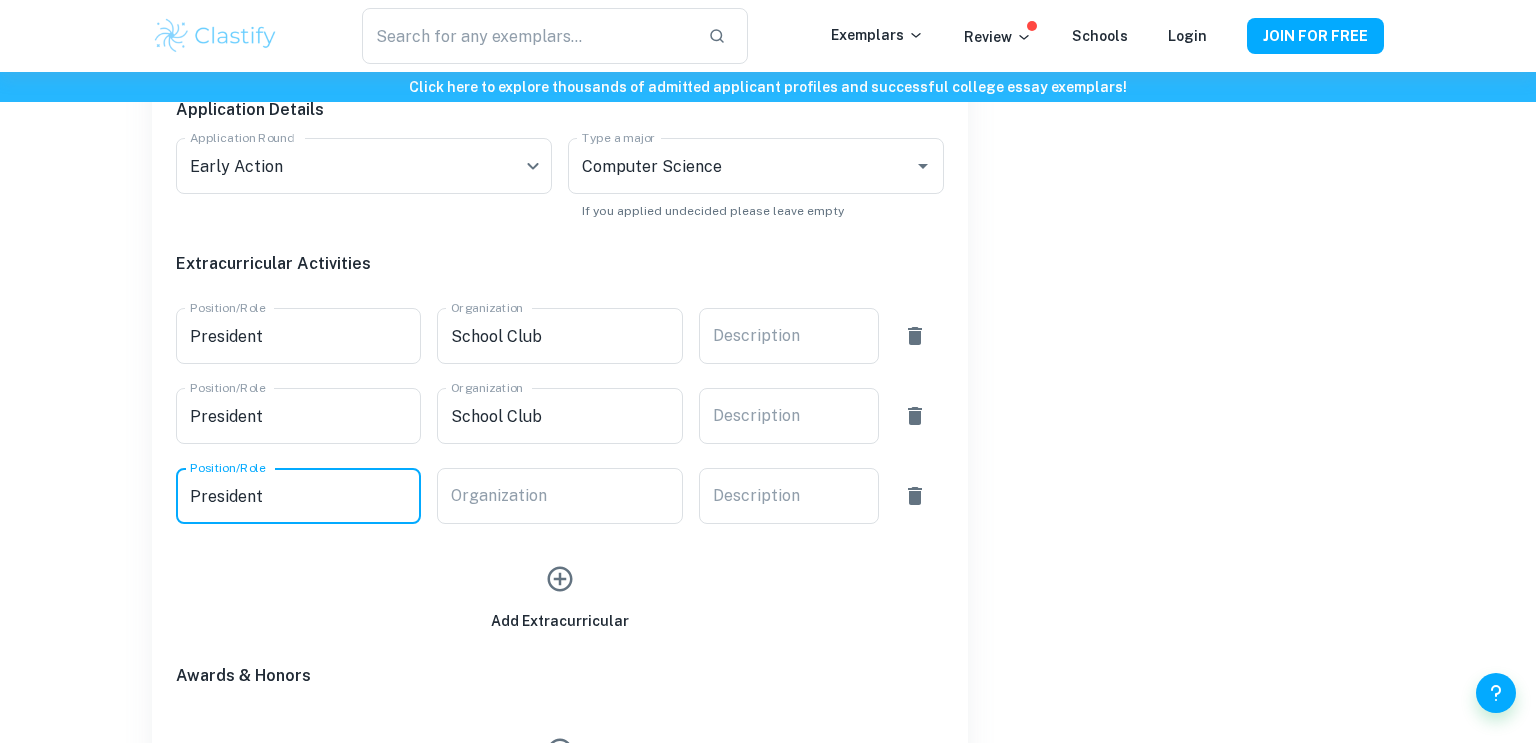 type on "President" 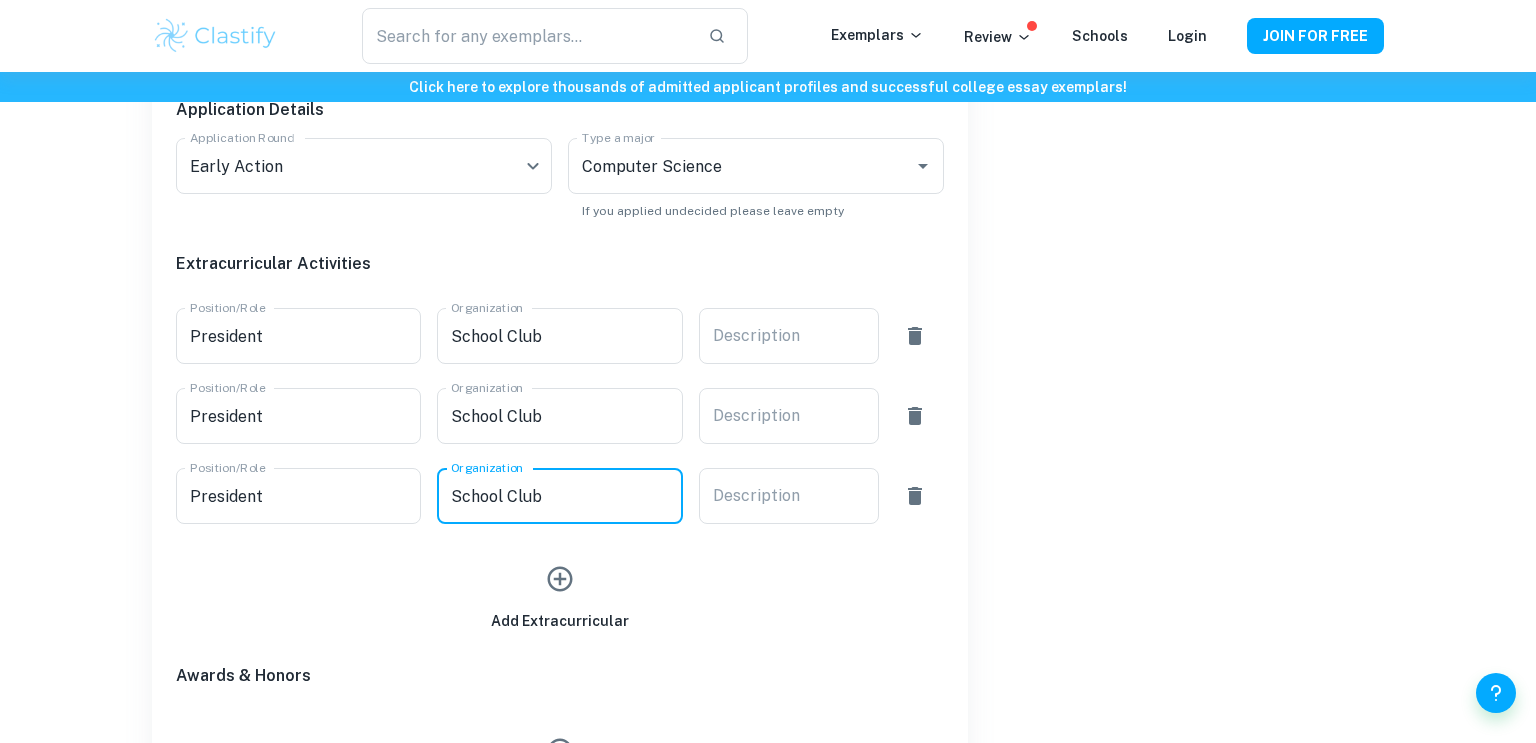 type on "School Club" 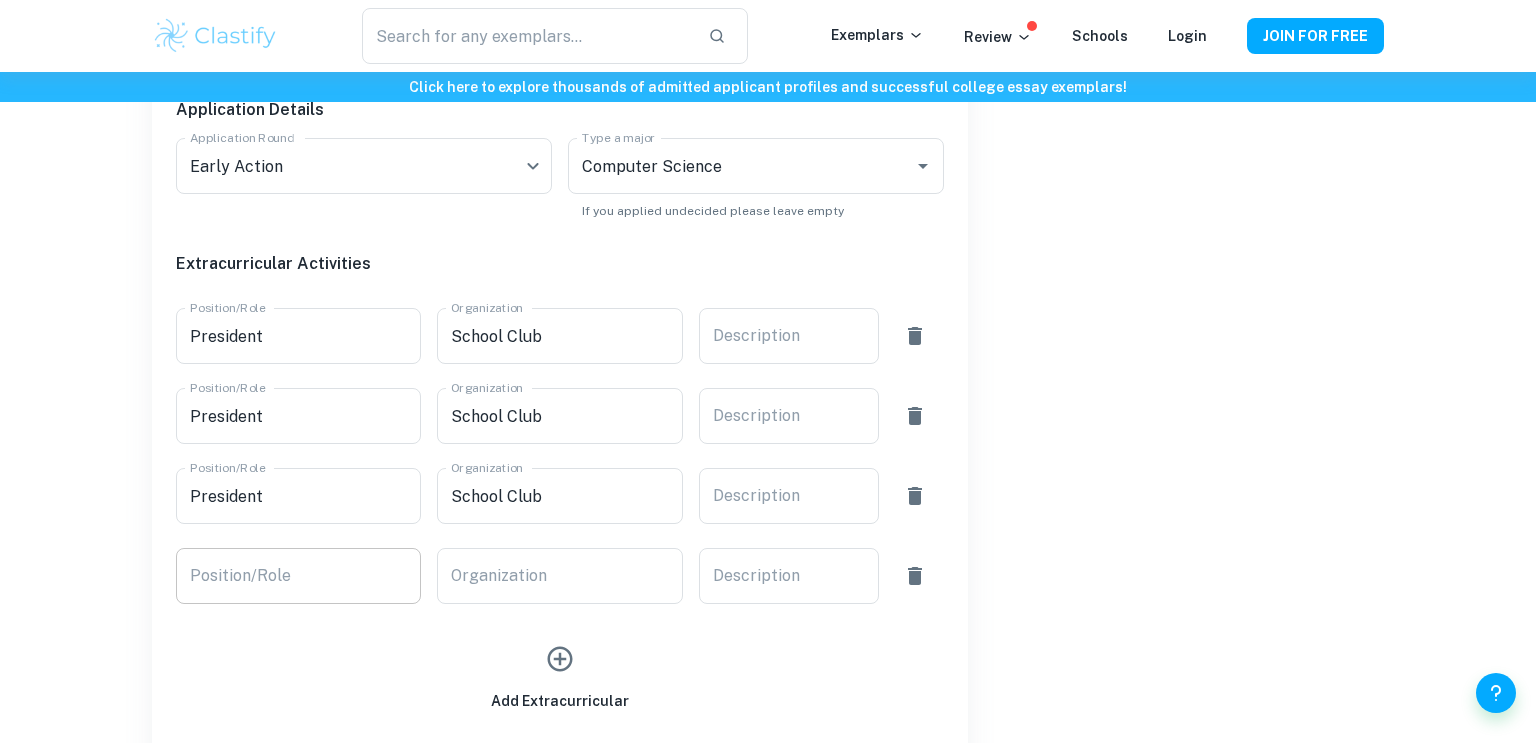click on "Position/Role" at bounding box center (298, 576) 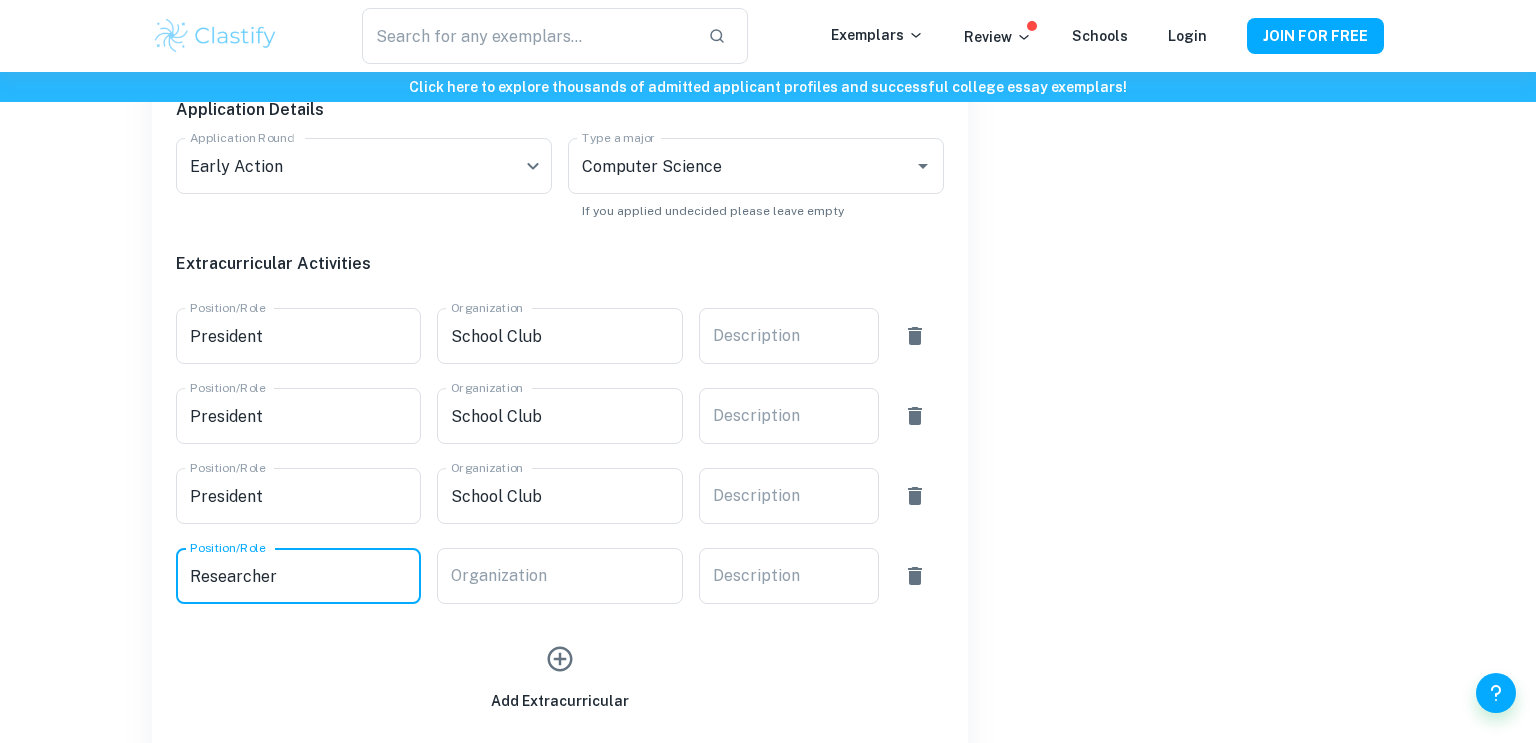 type on "Researcher" 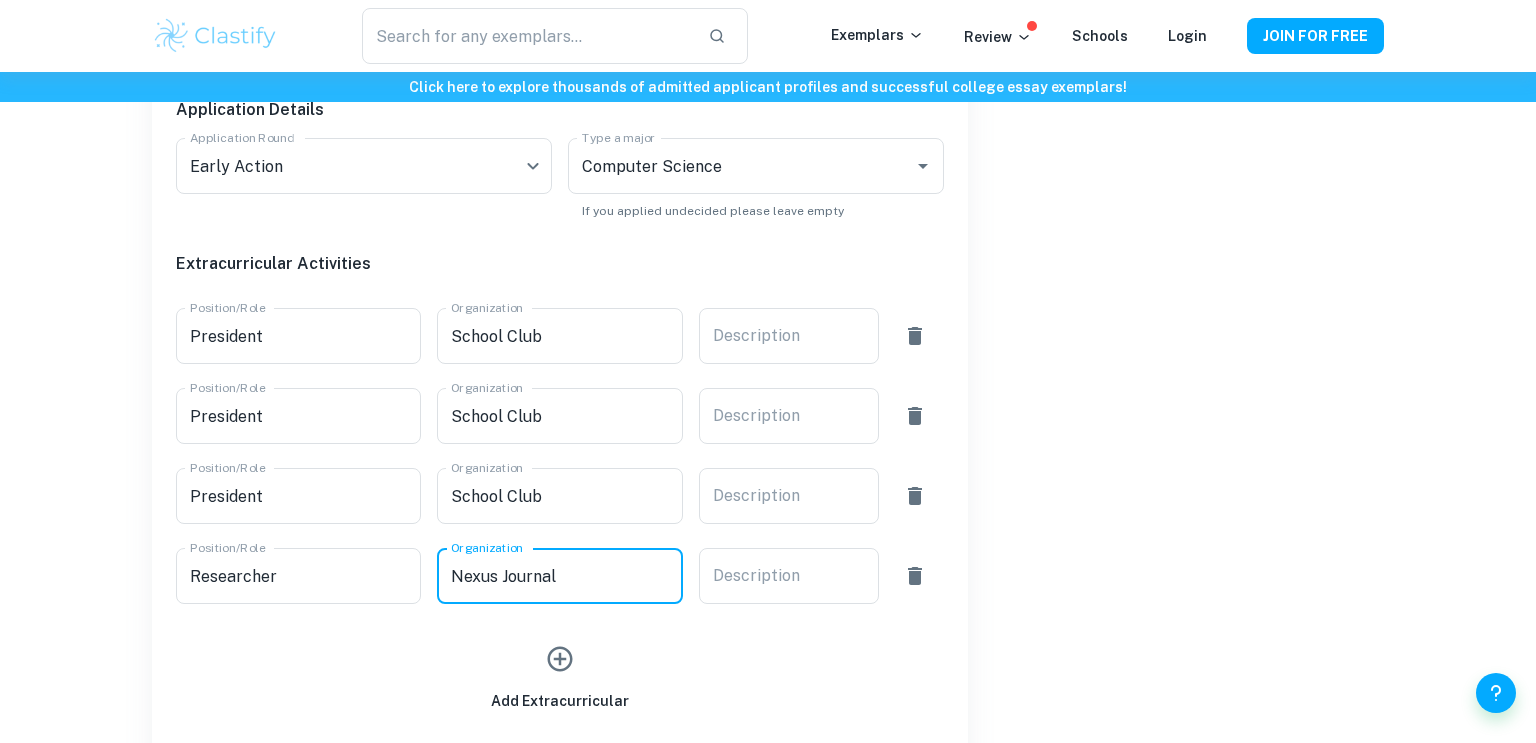 type on "Nexus Journal" 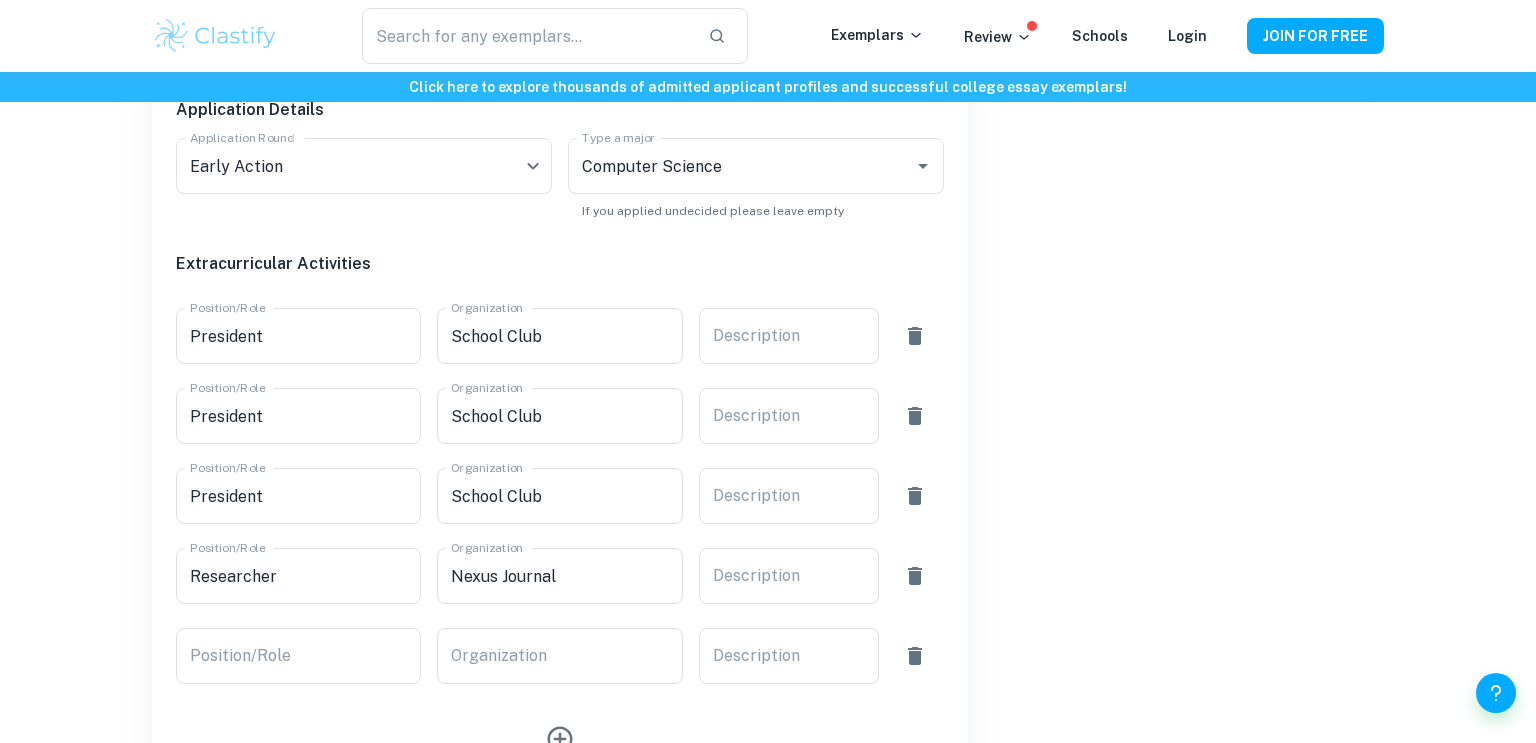 click on "Add Extracurricular" at bounding box center [552, 738] 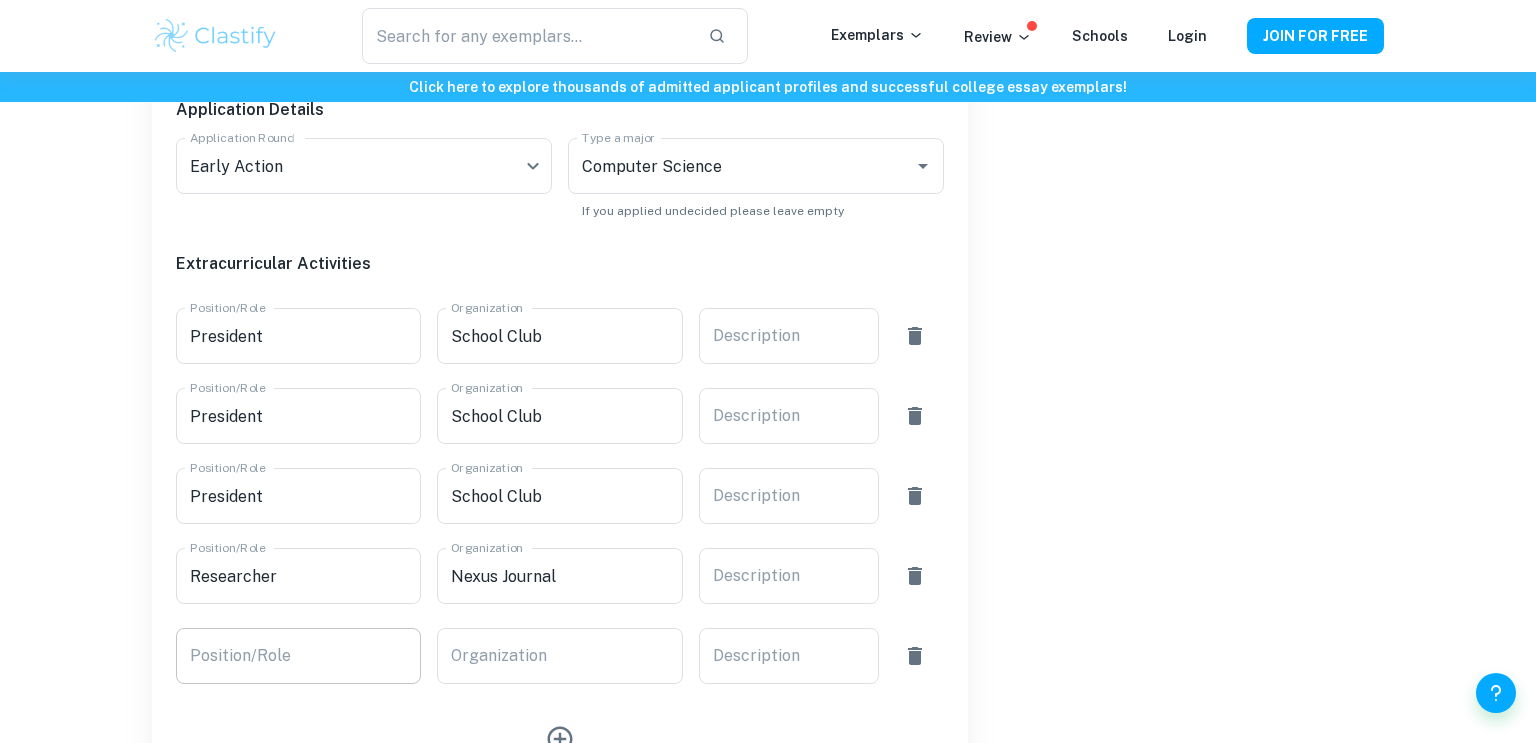 click on "Position/Role" at bounding box center (298, 656) 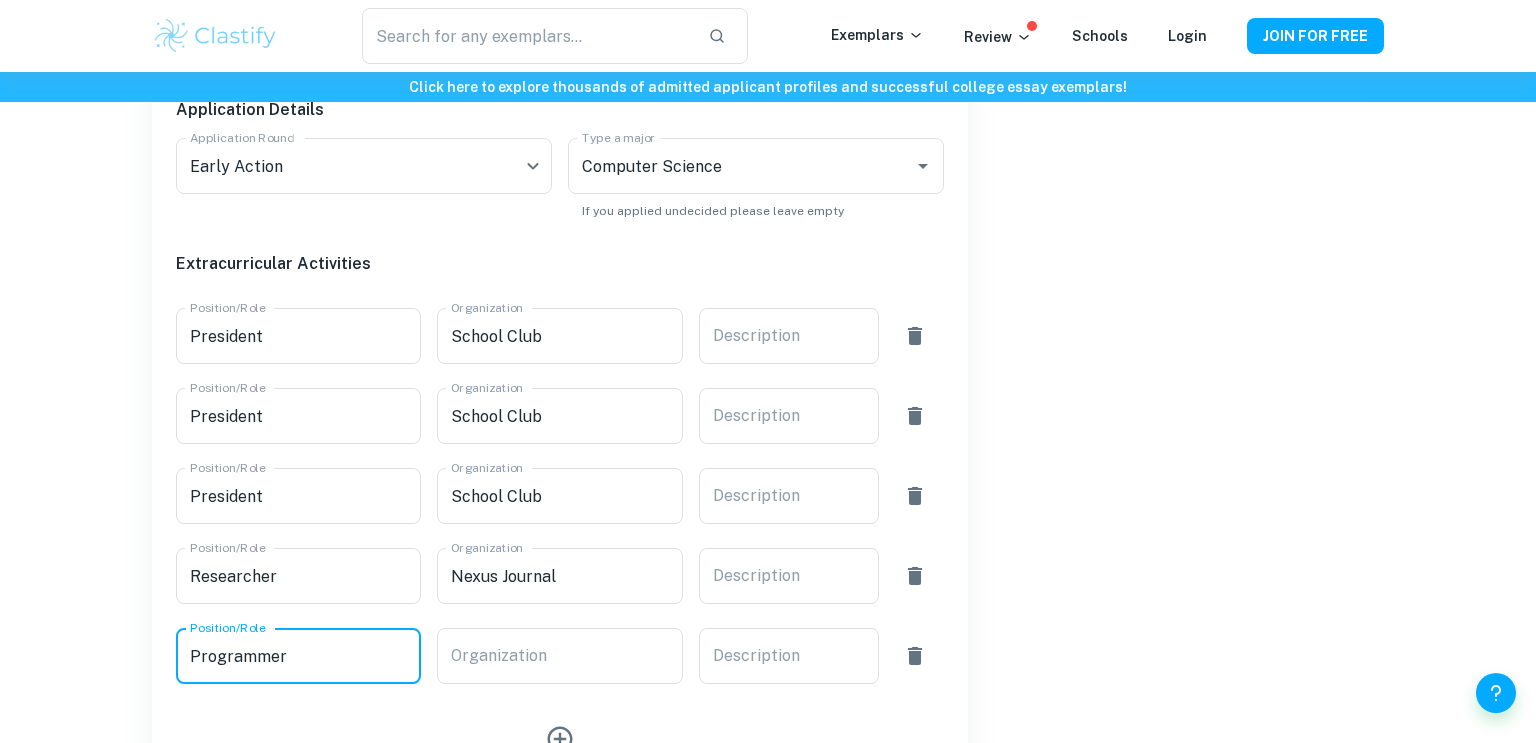 type on "Programmer" 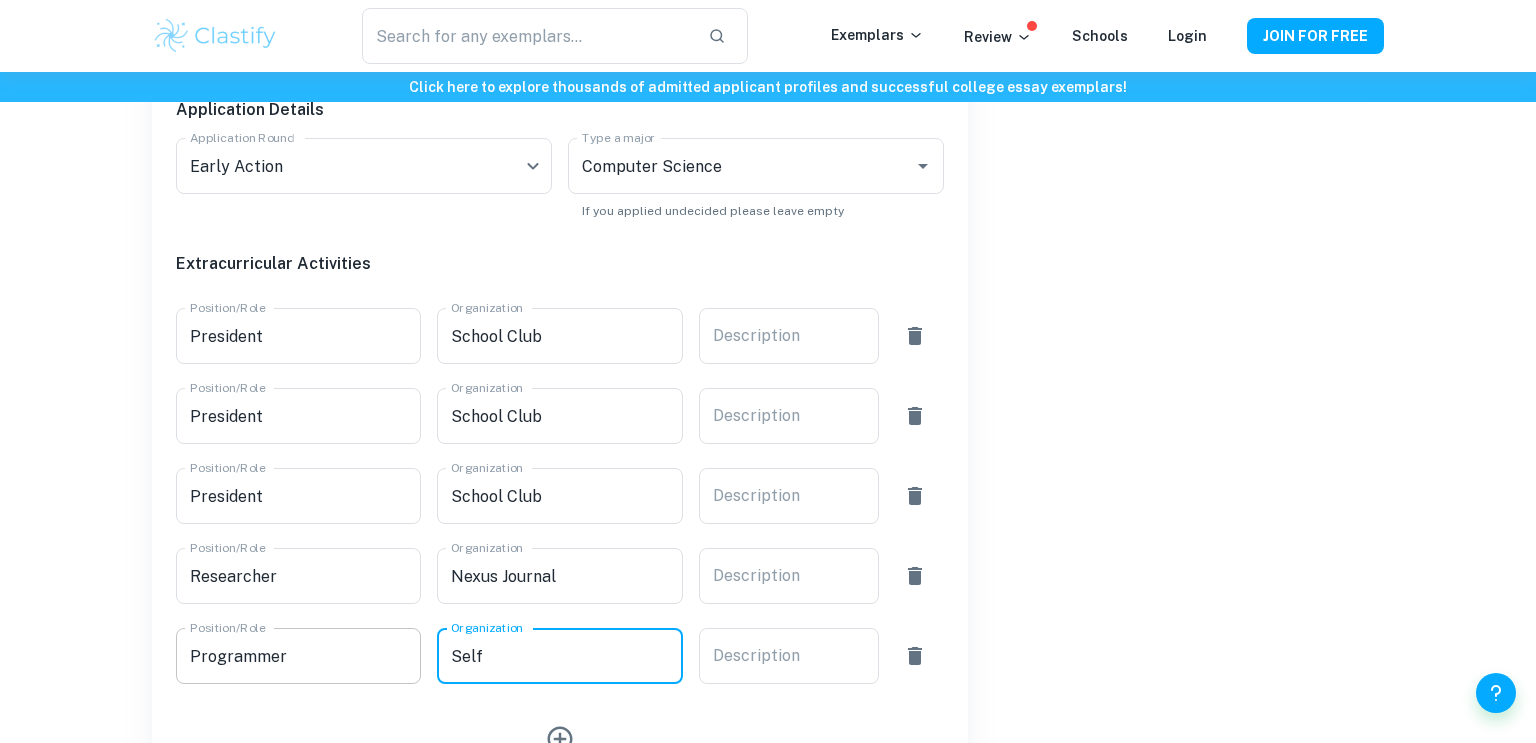type on "Self" 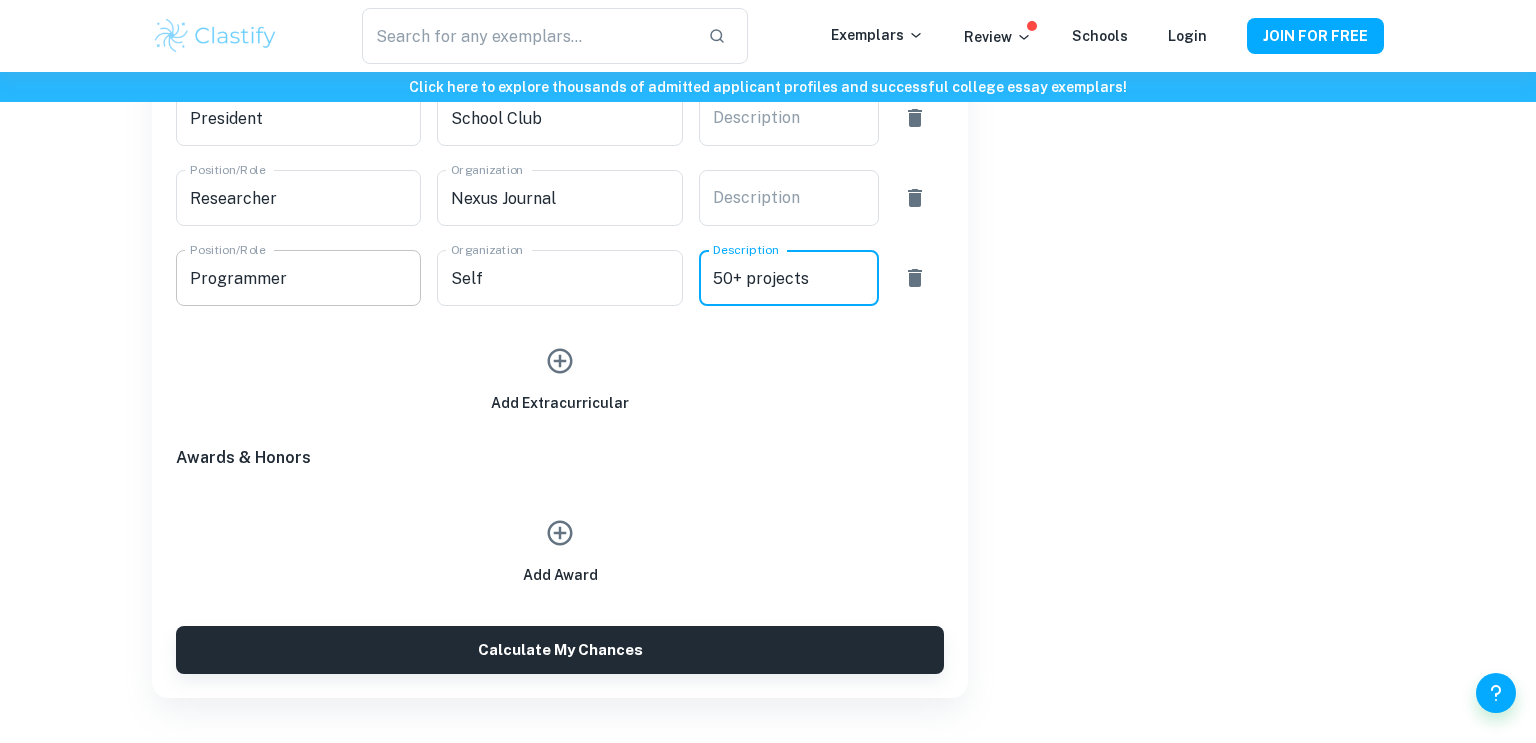 scroll, scrollTop: 1341, scrollLeft: 0, axis: vertical 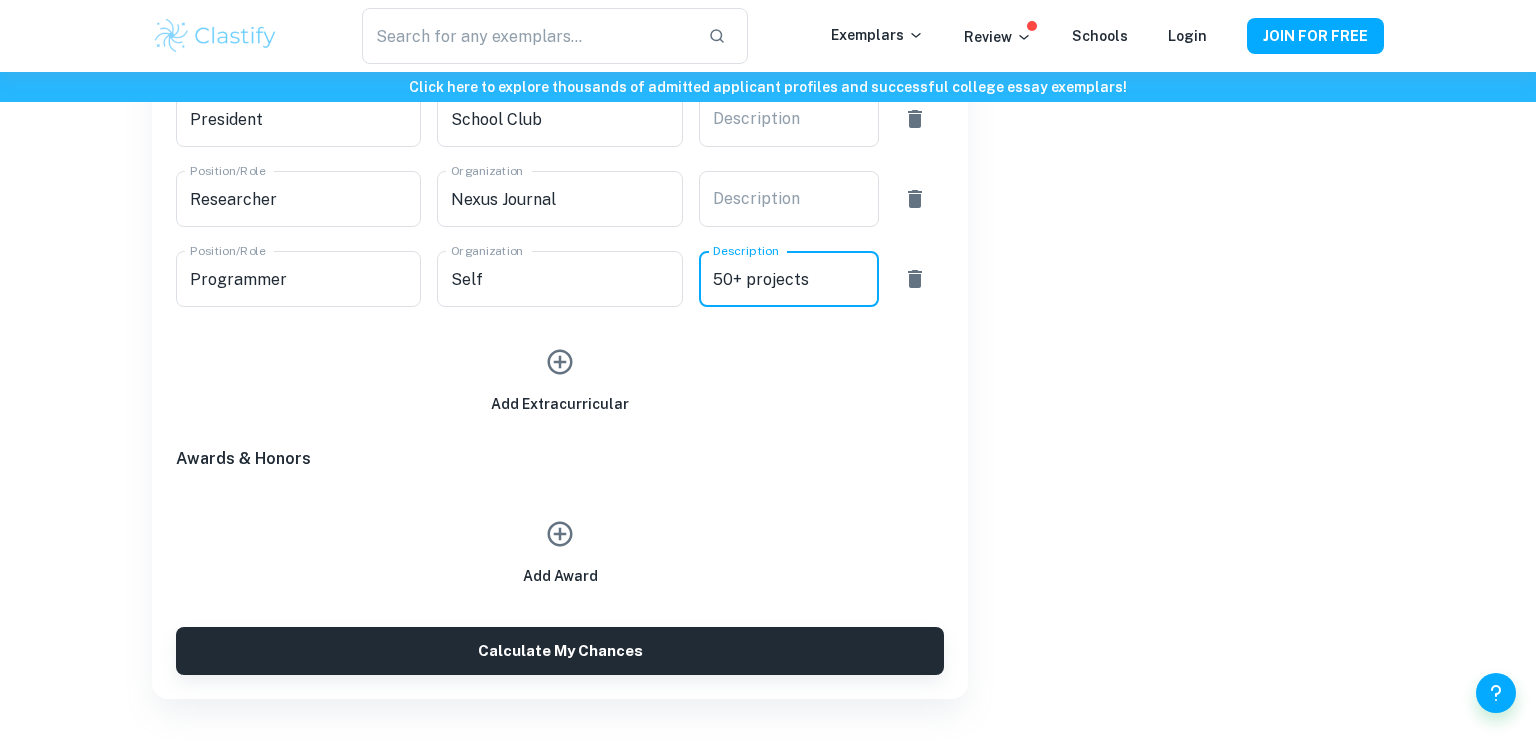 type on "50+ projects" 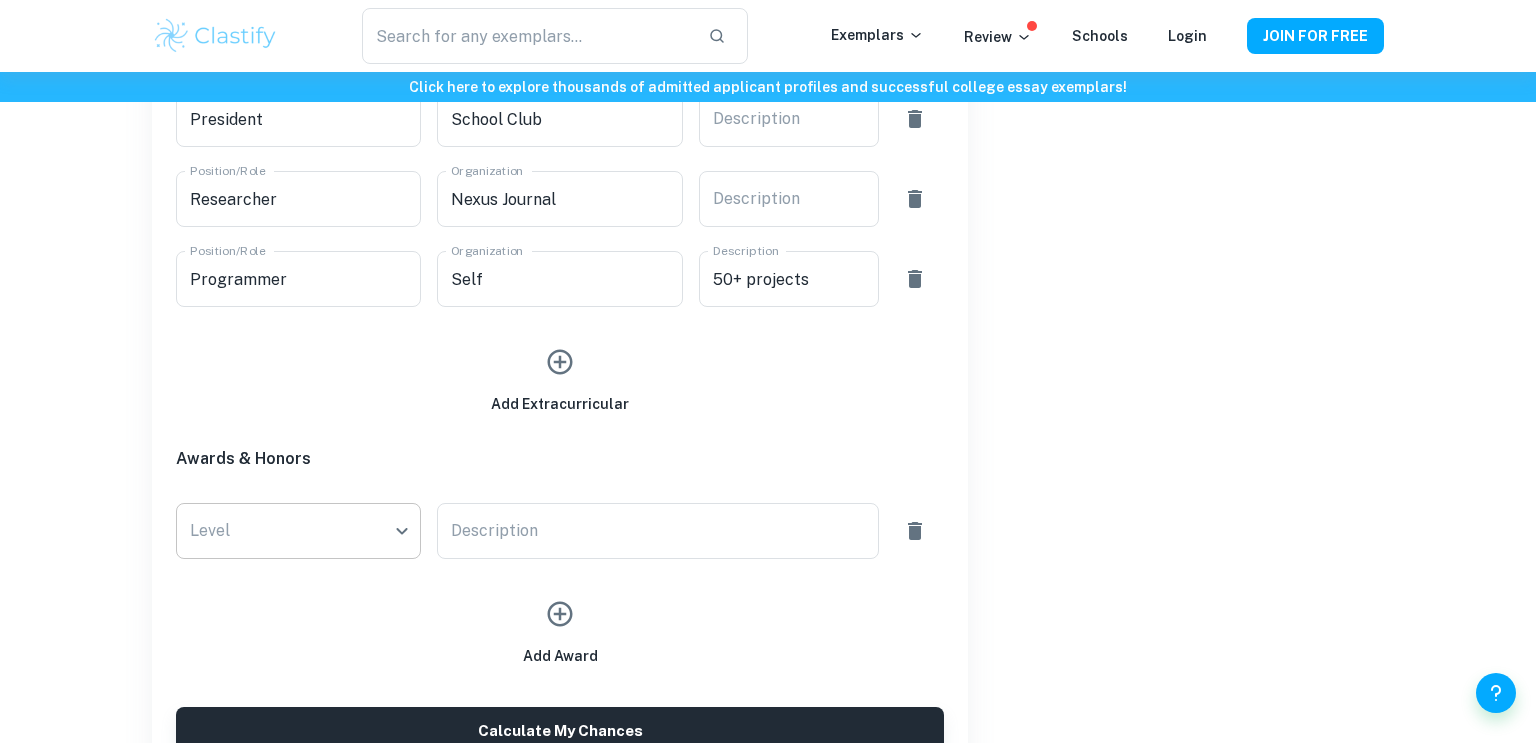 click on "We value your privacy We use cookies to enhance your browsing experience, serve personalised ads or content, and analyse our traffic. By clicking "Accept All", you consent to our use of cookies.   Cookie Policy Customise   Reject All   Accept All   Customise Consent Preferences   We use cookies to help you navigate efficiently and perform certain functions. You will find detailed information about all cookies under each consent category below. The cookies that are categorised as "Necessary" are stored on your browser as they are essential for enabling the basic functionalities of the site. ...  Show more For more information on how Google's third-party cookies operate and handle your data, see:   Google Privacy Policy Necessary Always Active Necessary cookies are required to enable the basic features of this site, such as providing secure log-in or adjusting your consent preferences. These cookies do not store any personally identifiable data. Functional Analytics Performance Advertisement Uncategorised" at bounding box center (768, -898) 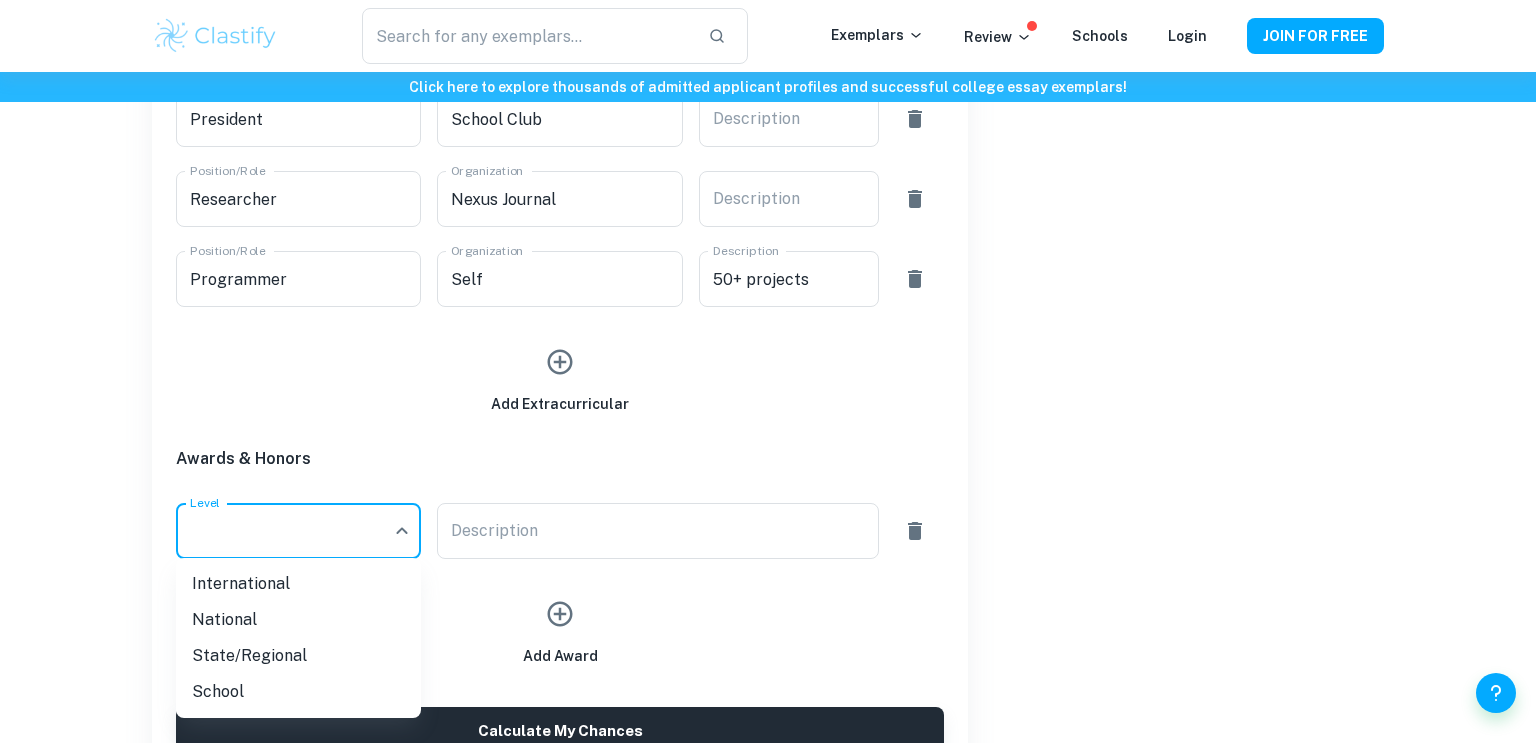 click on "International" at bounding box center (298, 584) 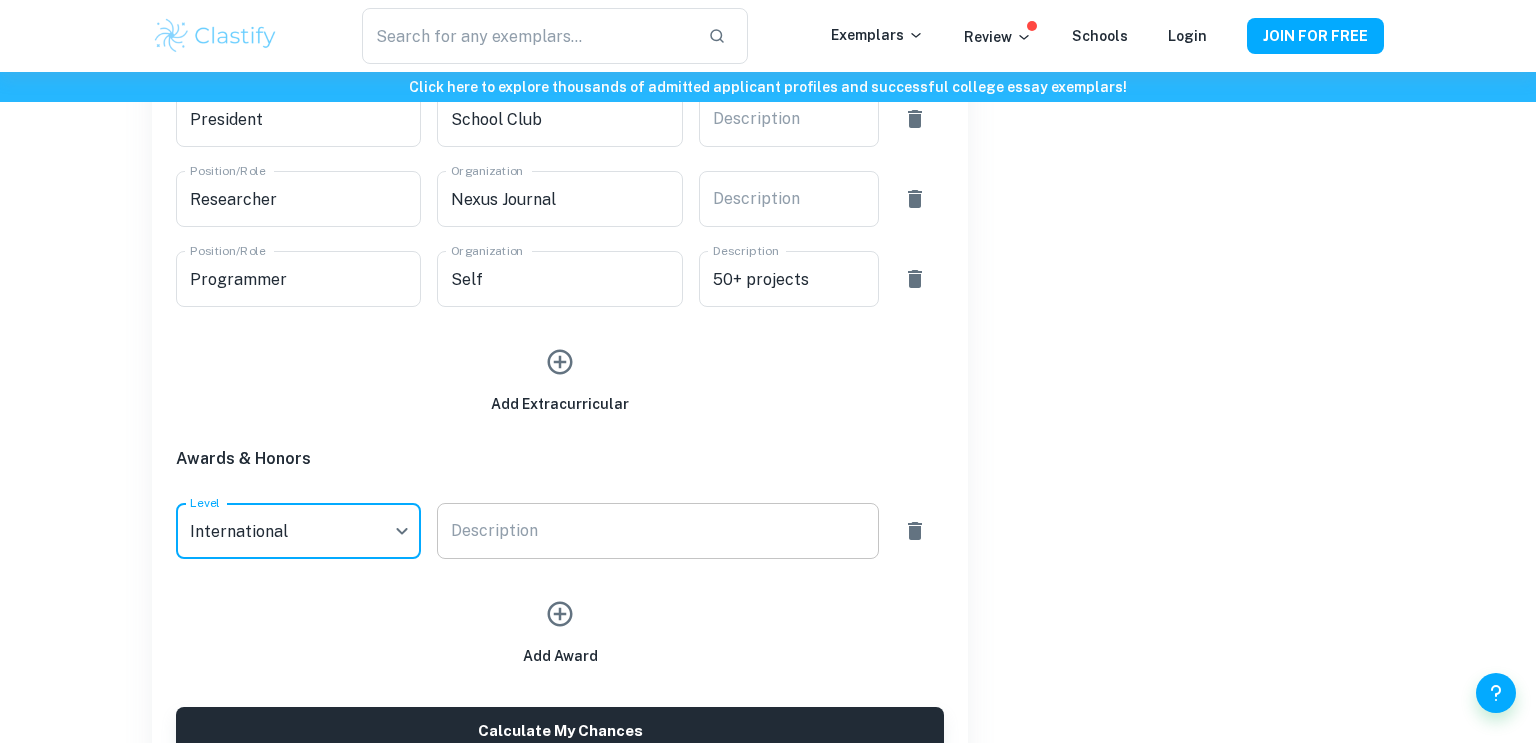 click on "Description" at bounding box center [657, 531] 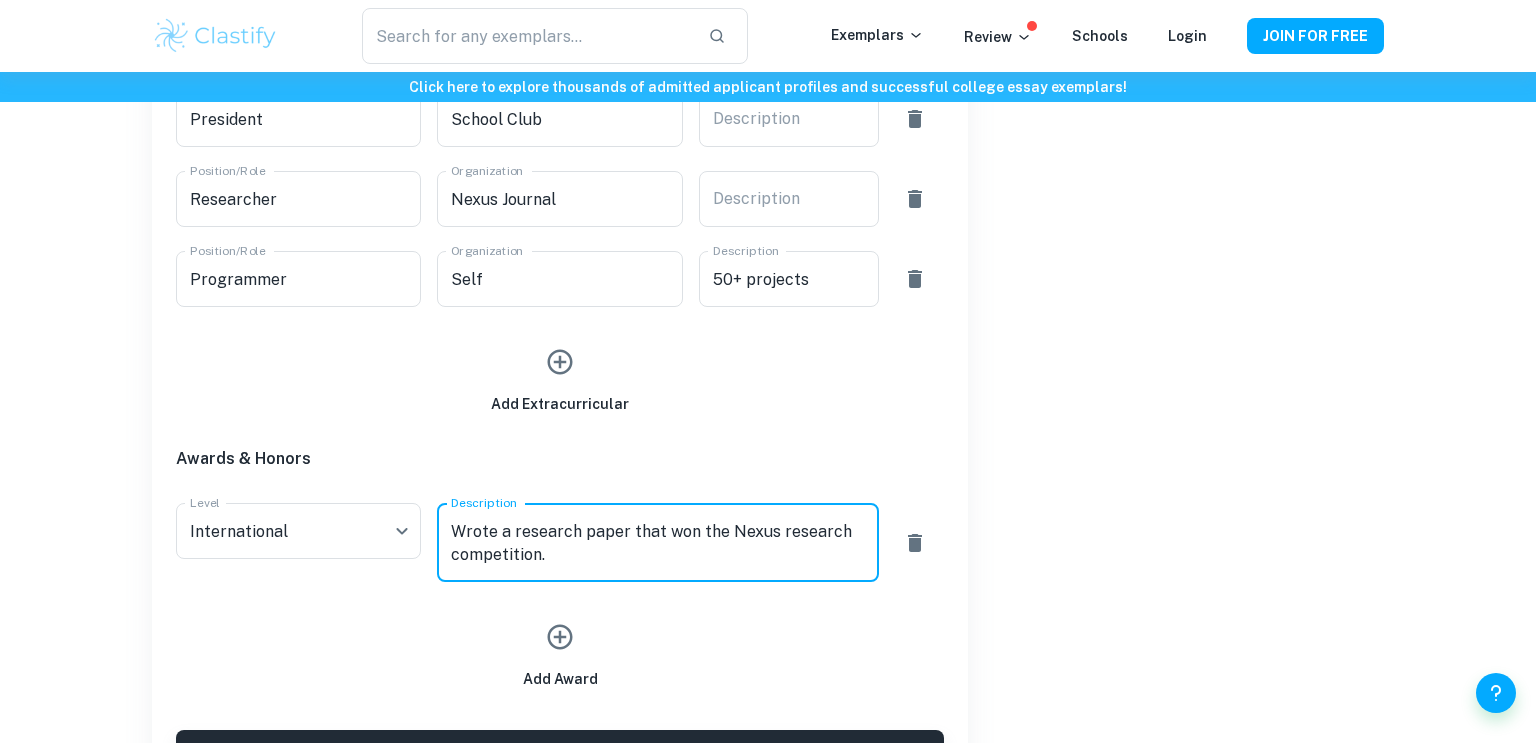 scroll, scrollTop: 1409, scrollLeft: 0, axis: vertical 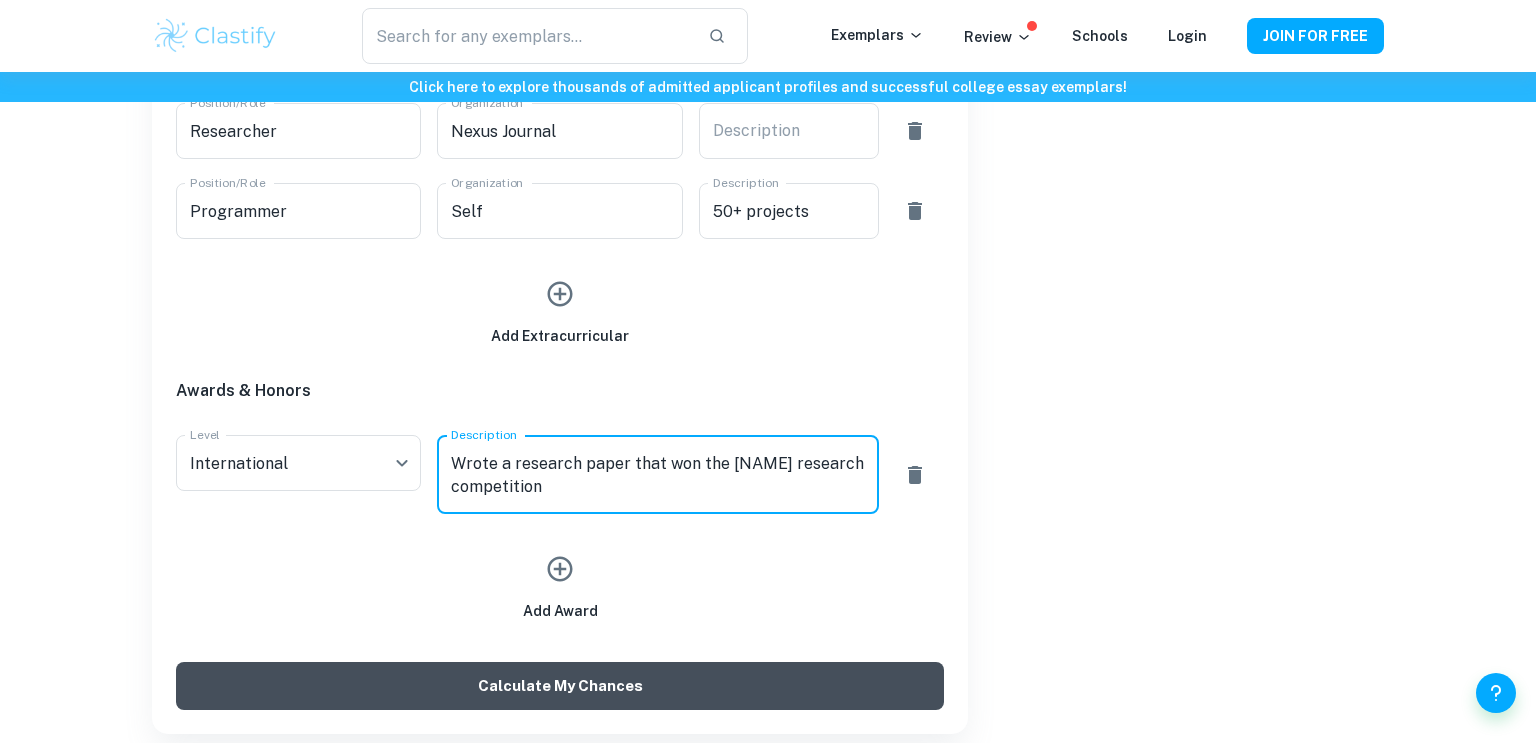 type on "Wrote a research paper that won the [NAME] research competition" 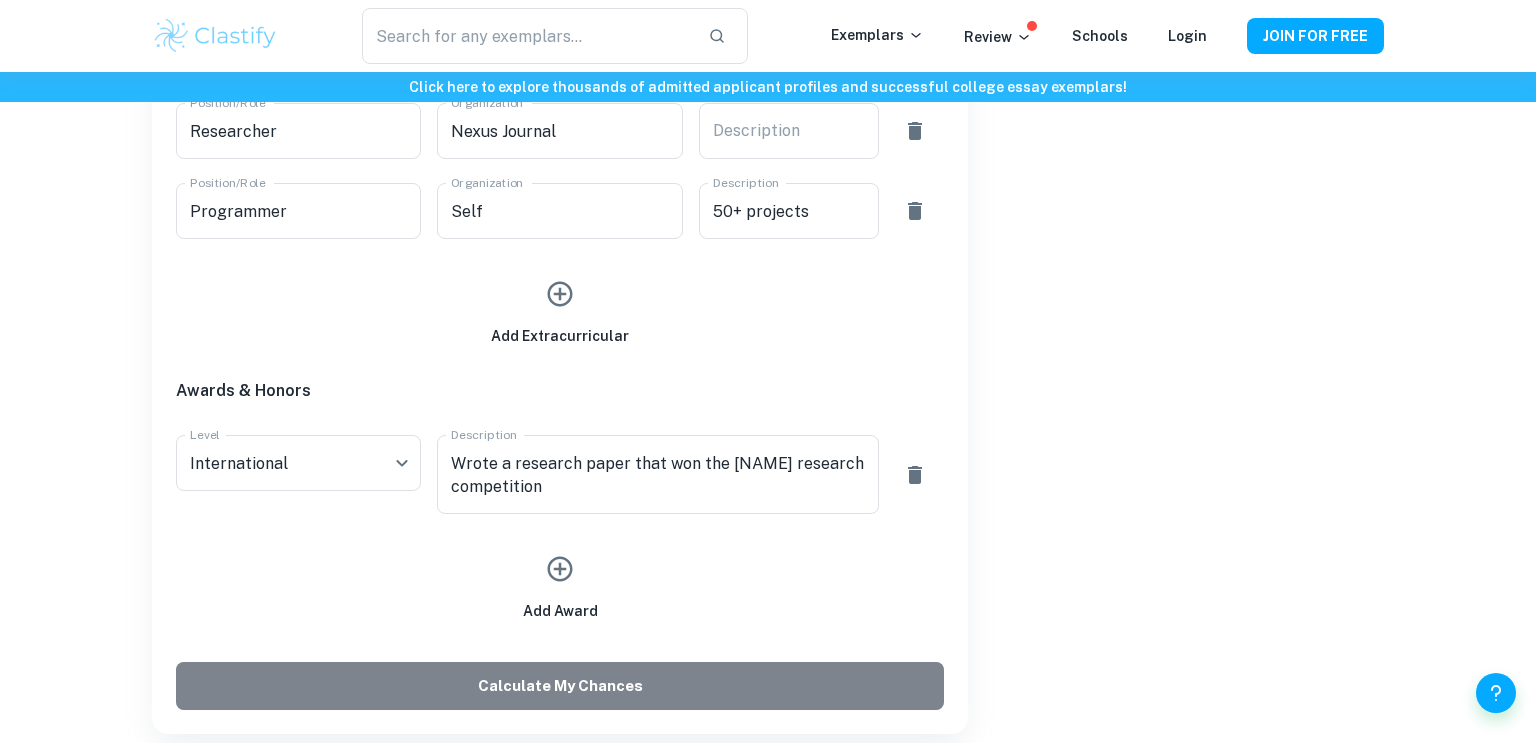 click on "Calculate My Chances" at bounding box center [560, 686] 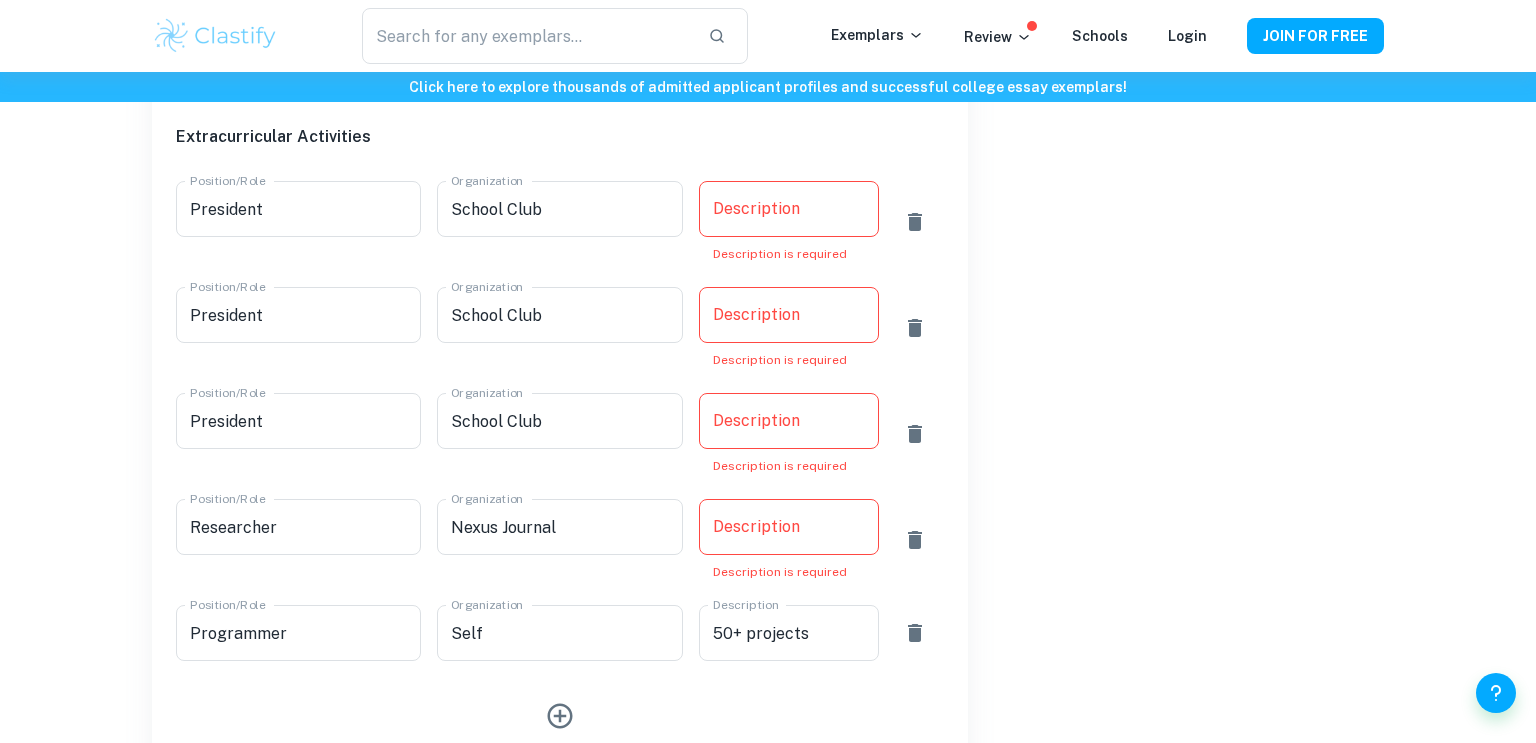 scroll, scrollTop: 1078, scrollLeft: 0, axis: vertical 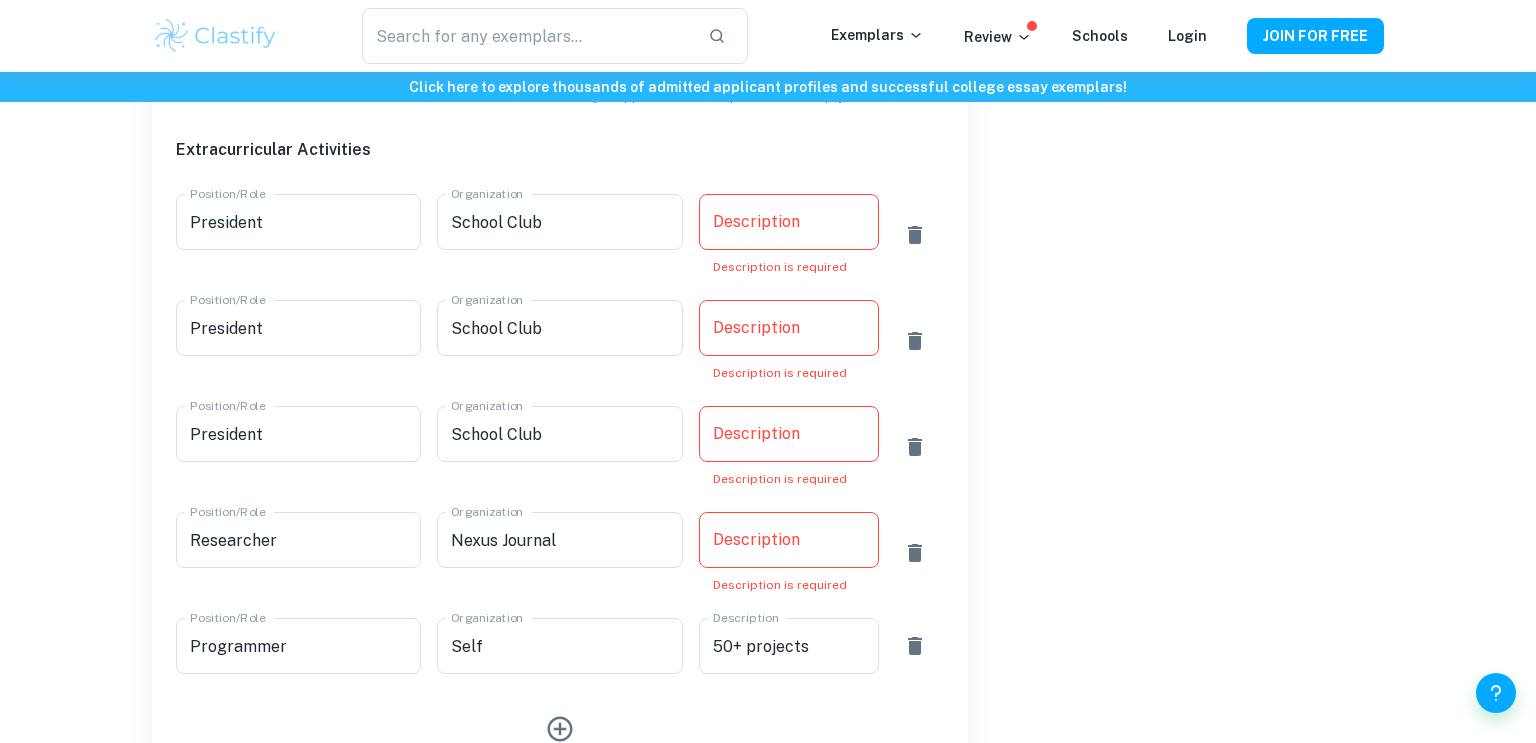 click on "Description" at bounding box center (789, 222) 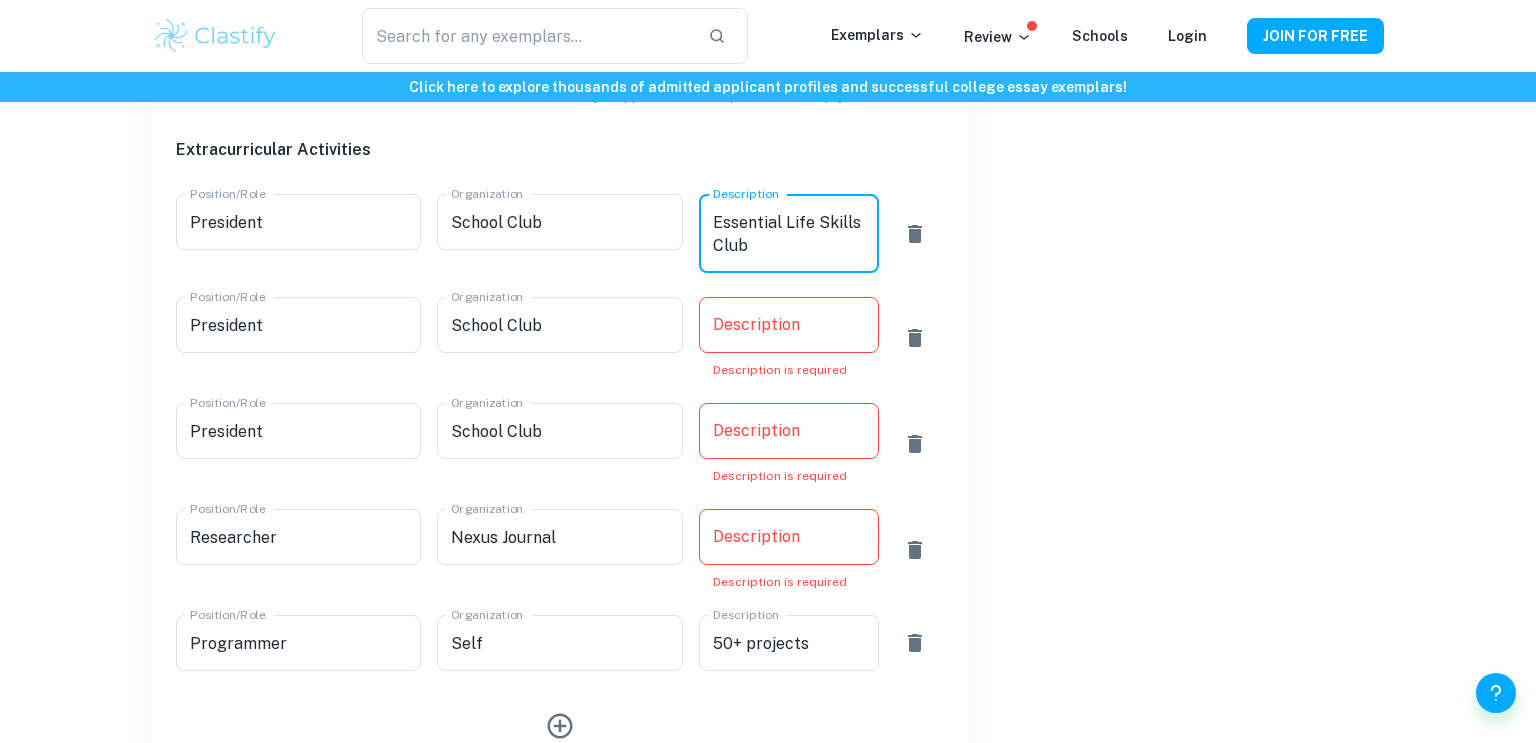 type on "Essential Life Skills Club" 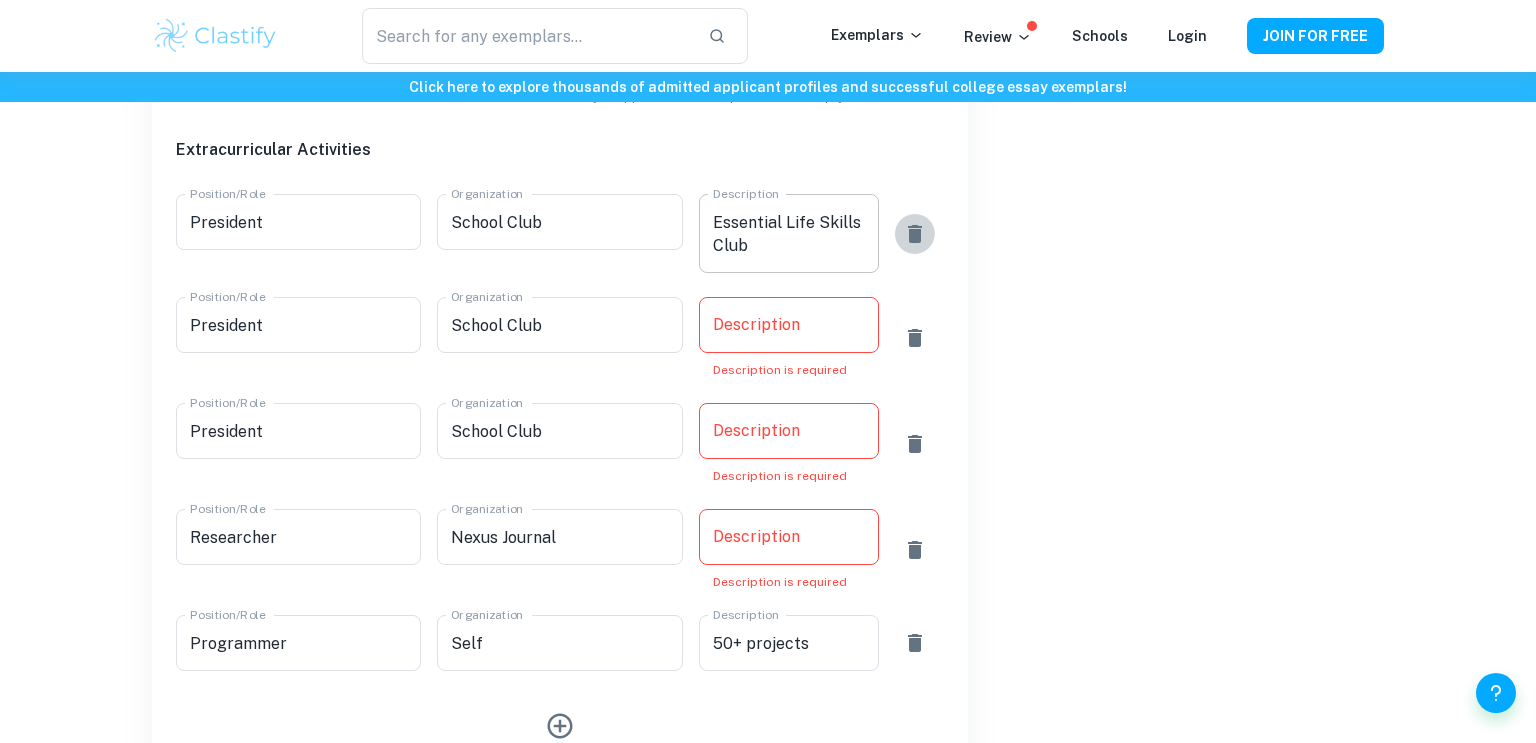 type 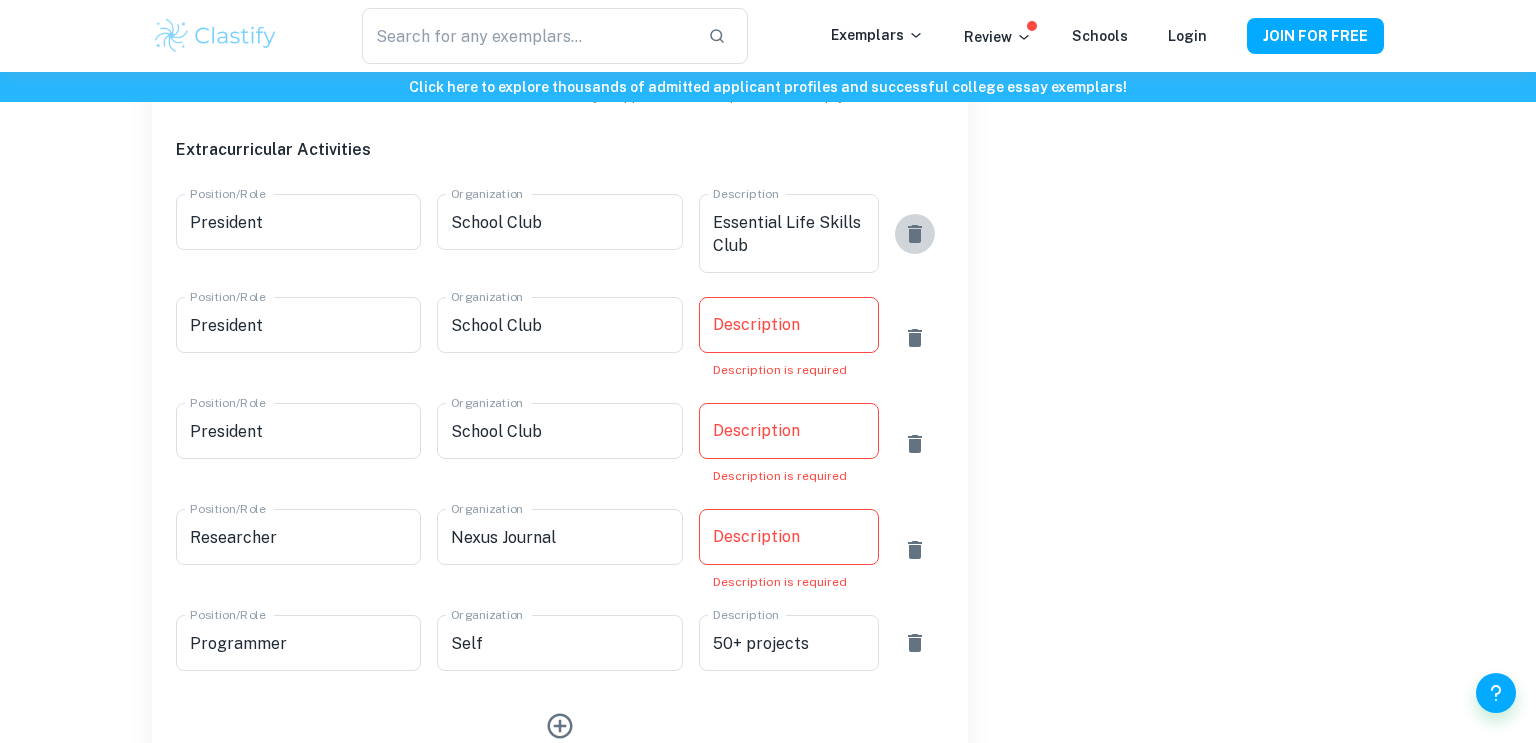 click on "Description" at bounding box center (789, 325) 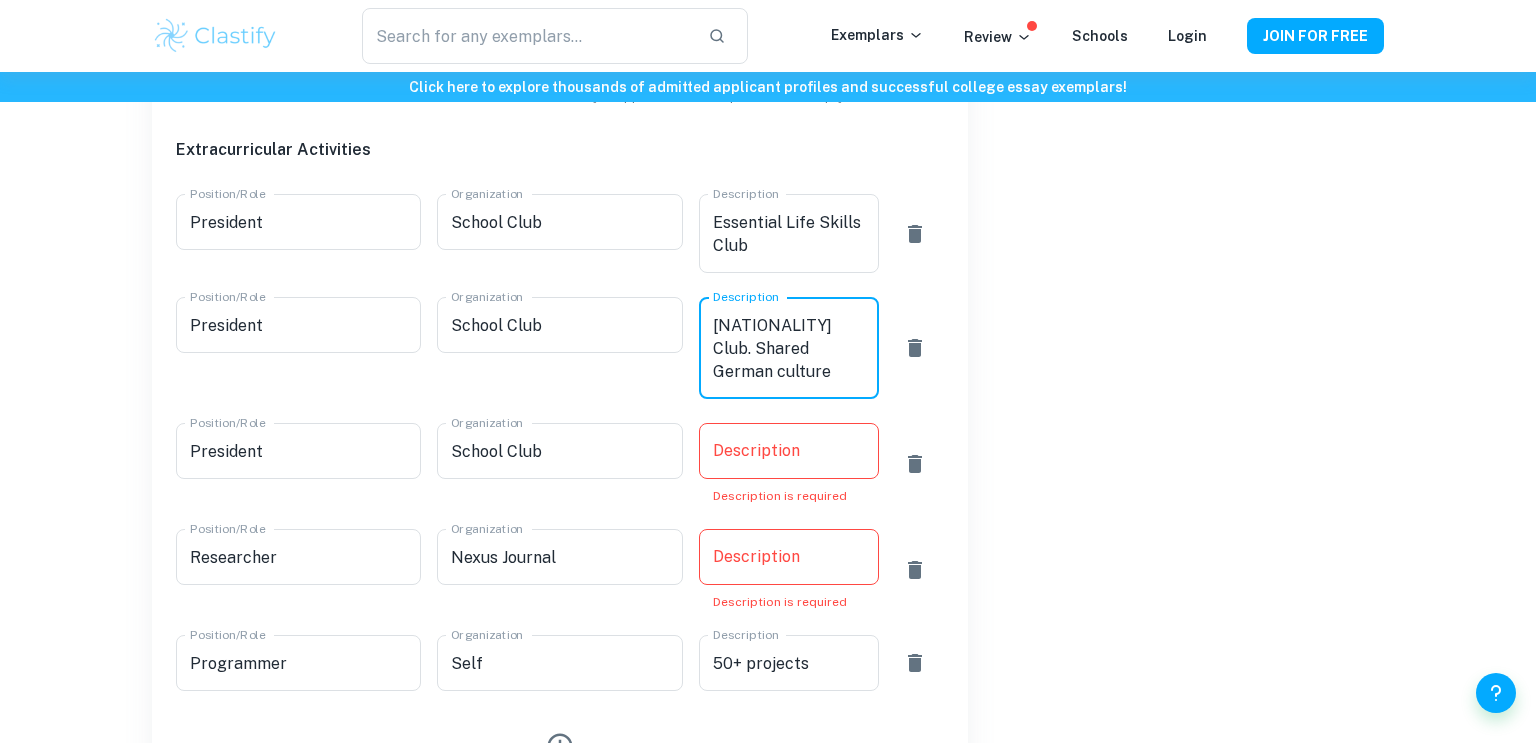 type on "[NATIONALITY] Club. Shared German culture" 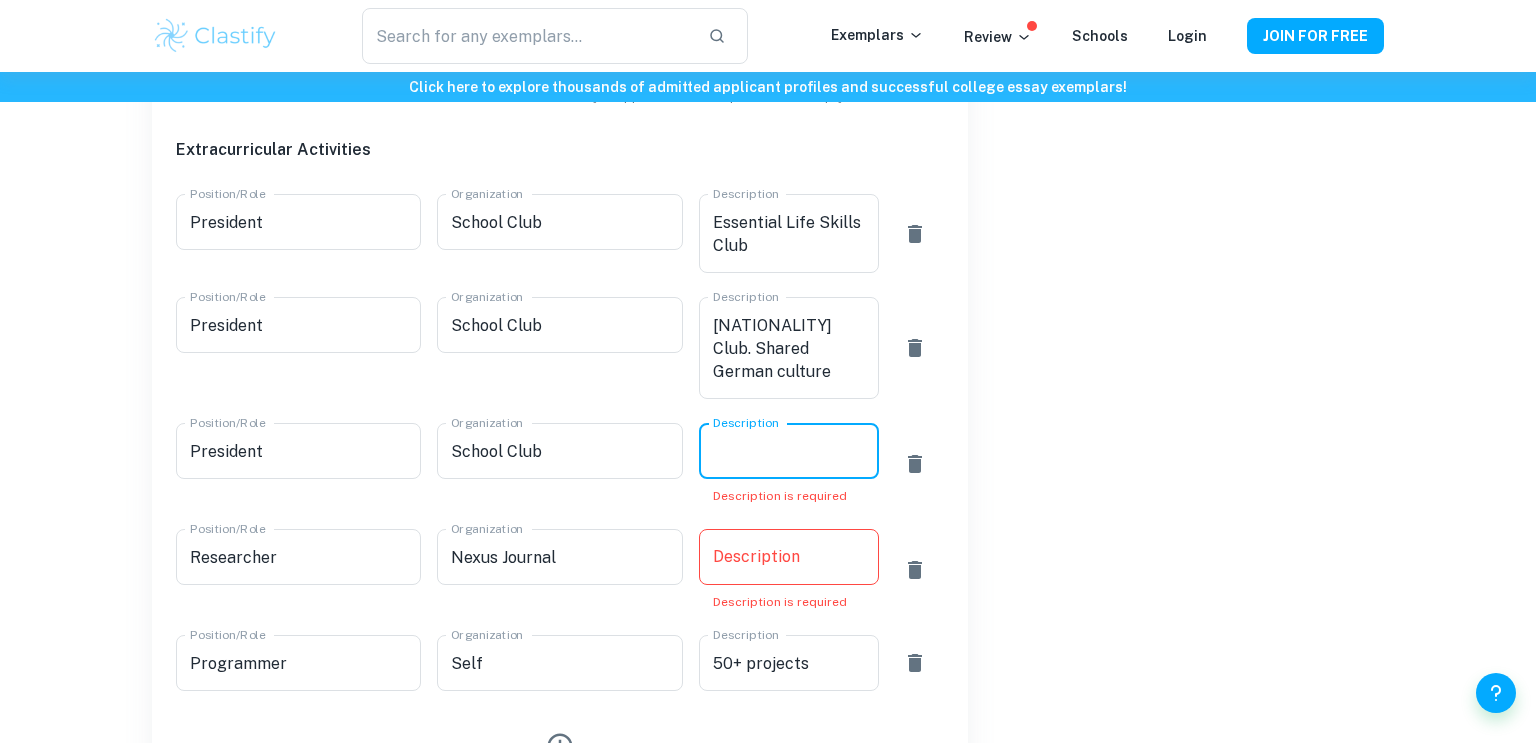 click on "Description" at bounding box center [789, 451] 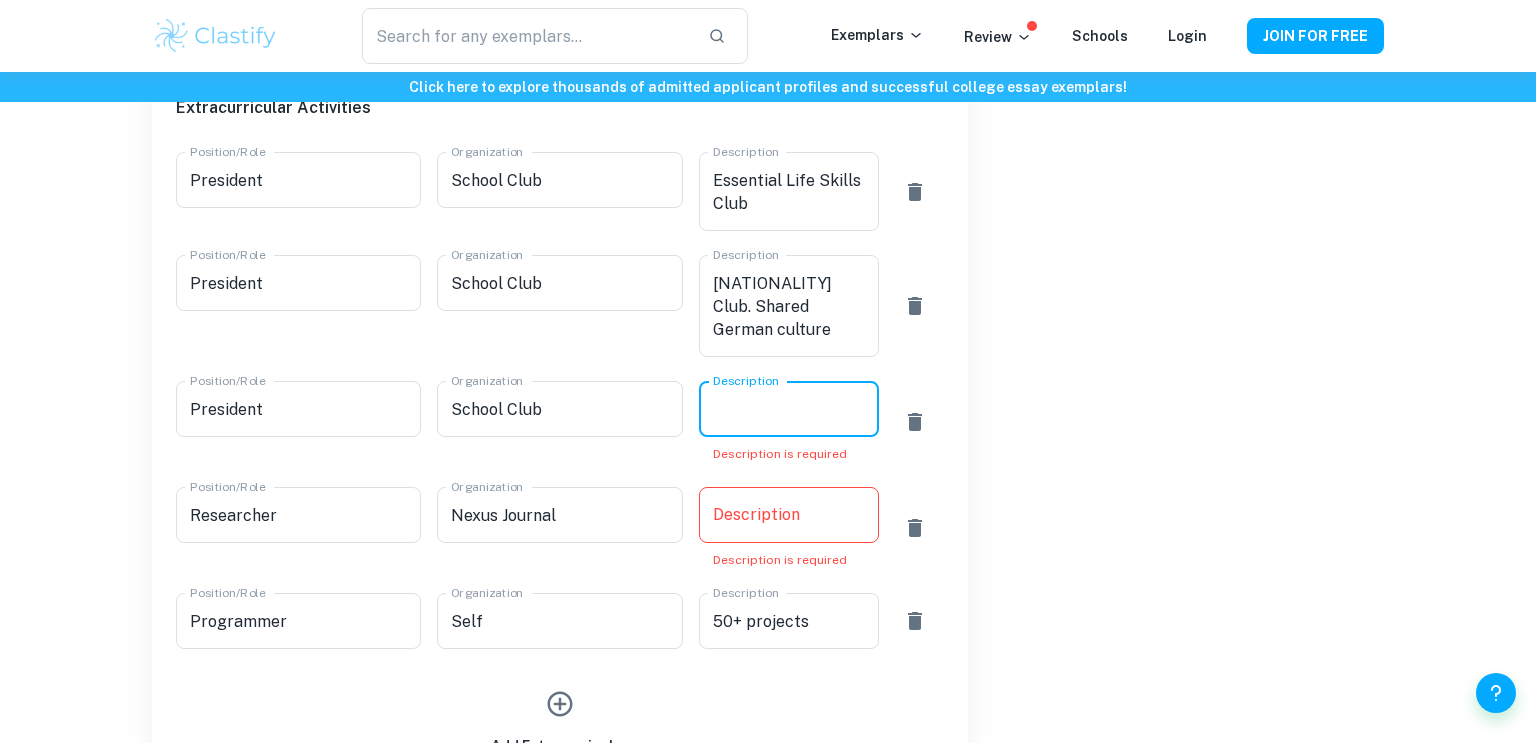 scroll, scrollTop: 1122, scrollLeft: 0, axis: vertical 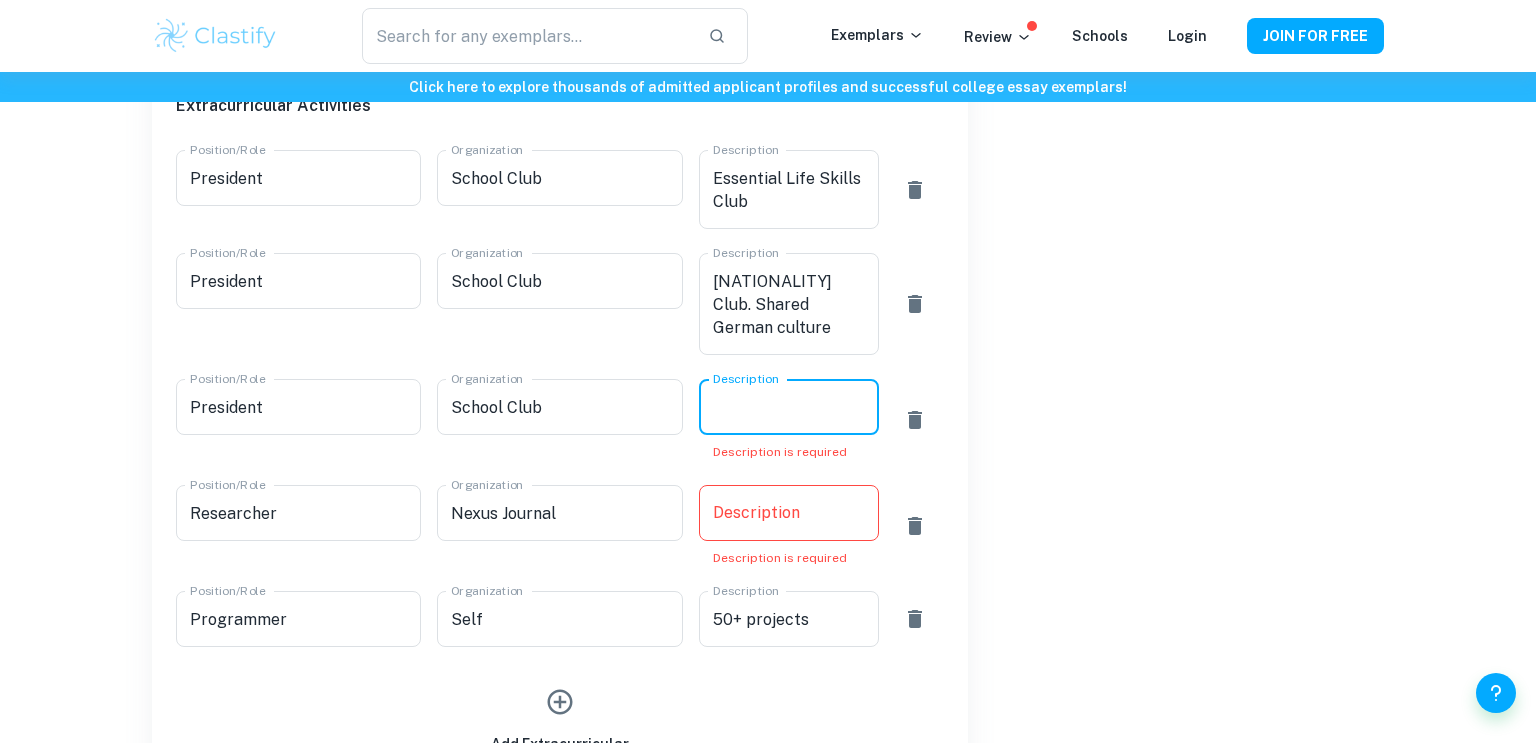 click on "Description x Description Description is required" at bounding box center [789, 526] 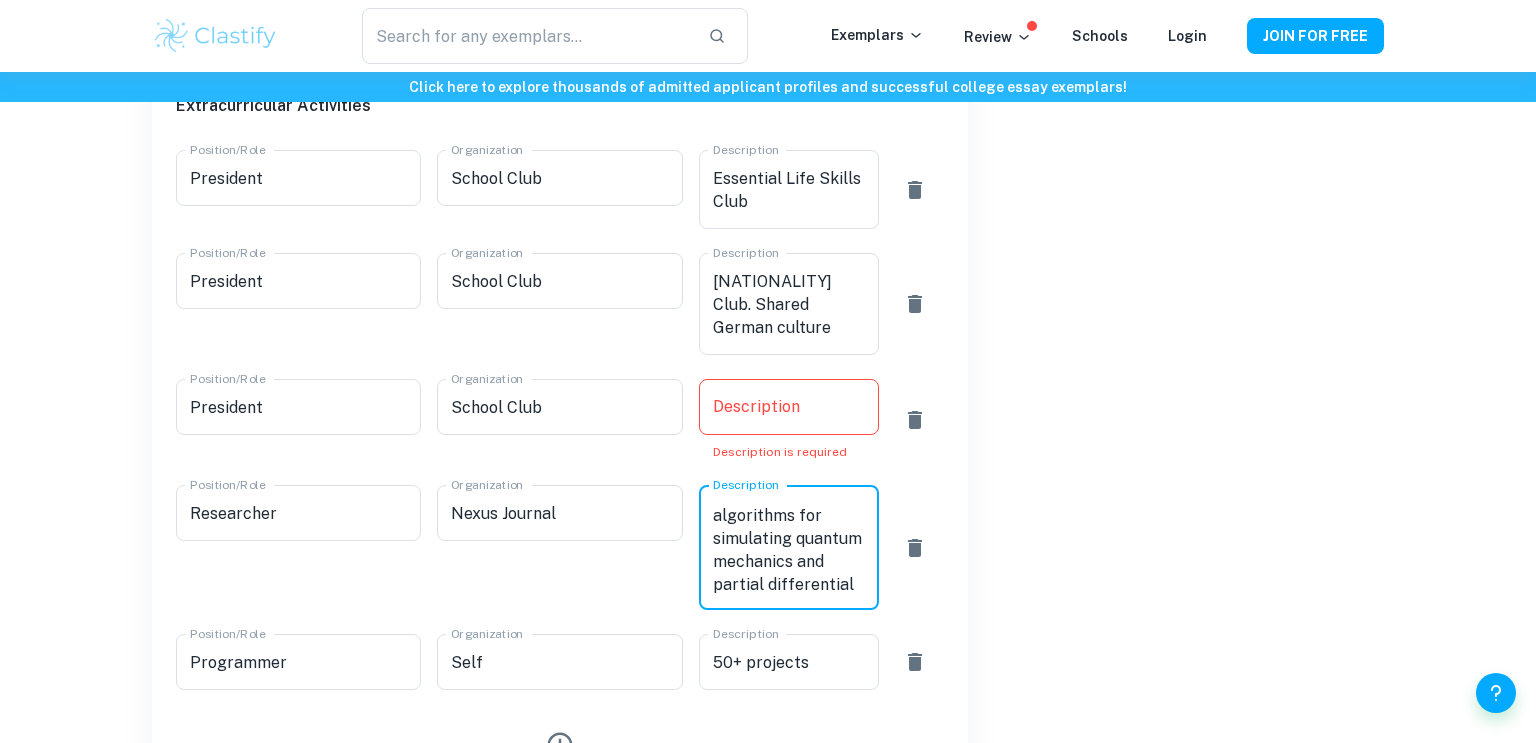 scroll, scrollTop: 90, scrollLeft: 0, axis: vertical 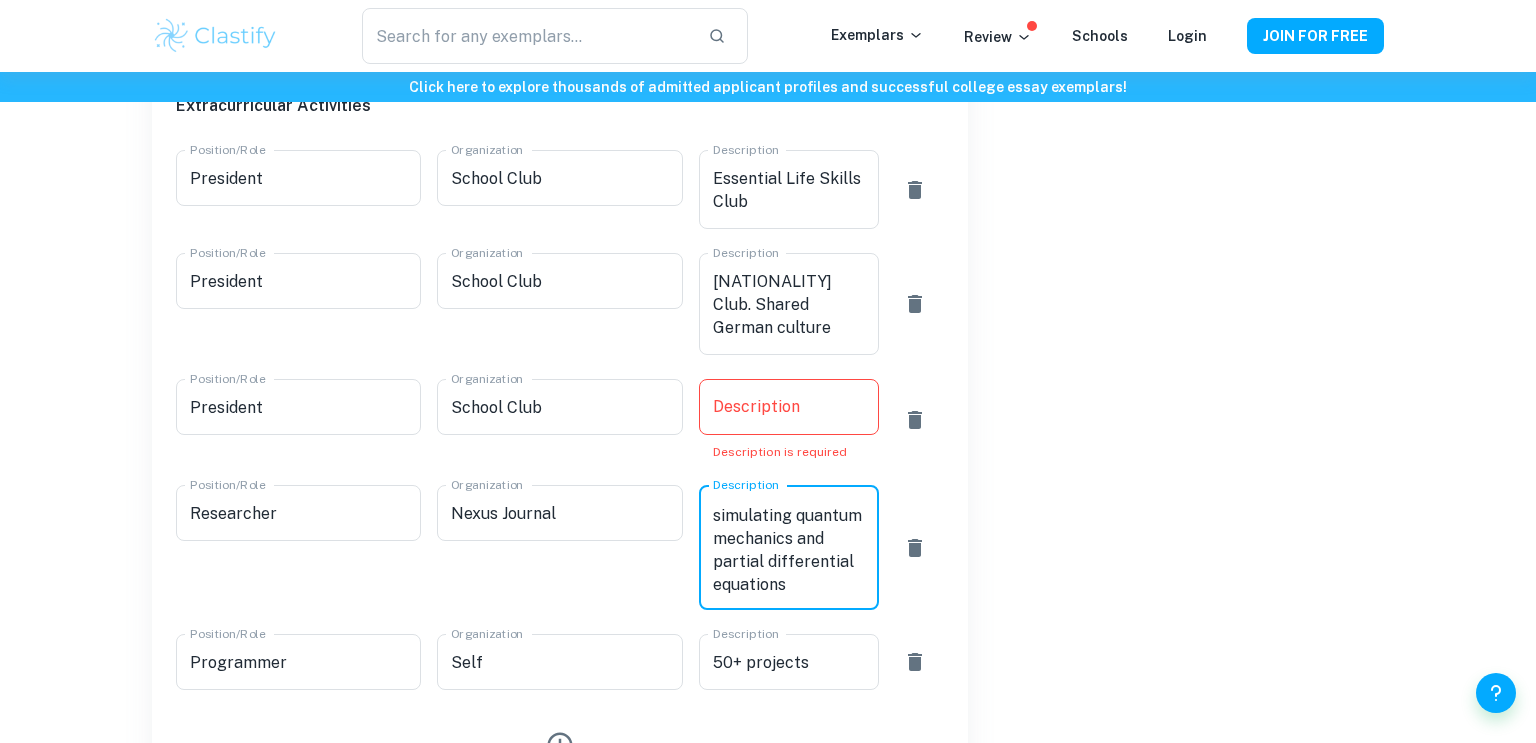 type on "Wrote a research paper on parallel computing algorithms for simulating quantum mechanics and partial differential equations" 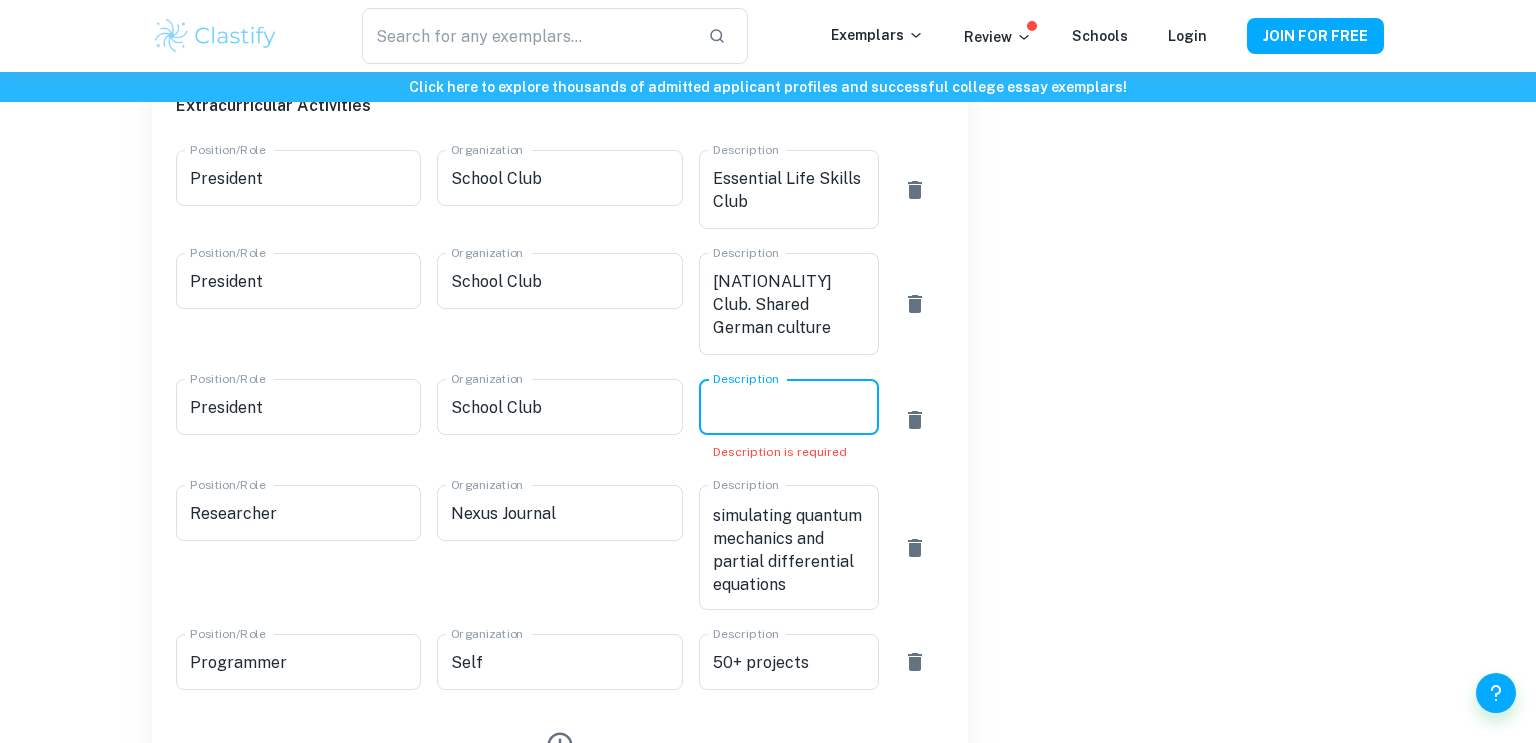click on "Description" at bounding box center (789, 407) 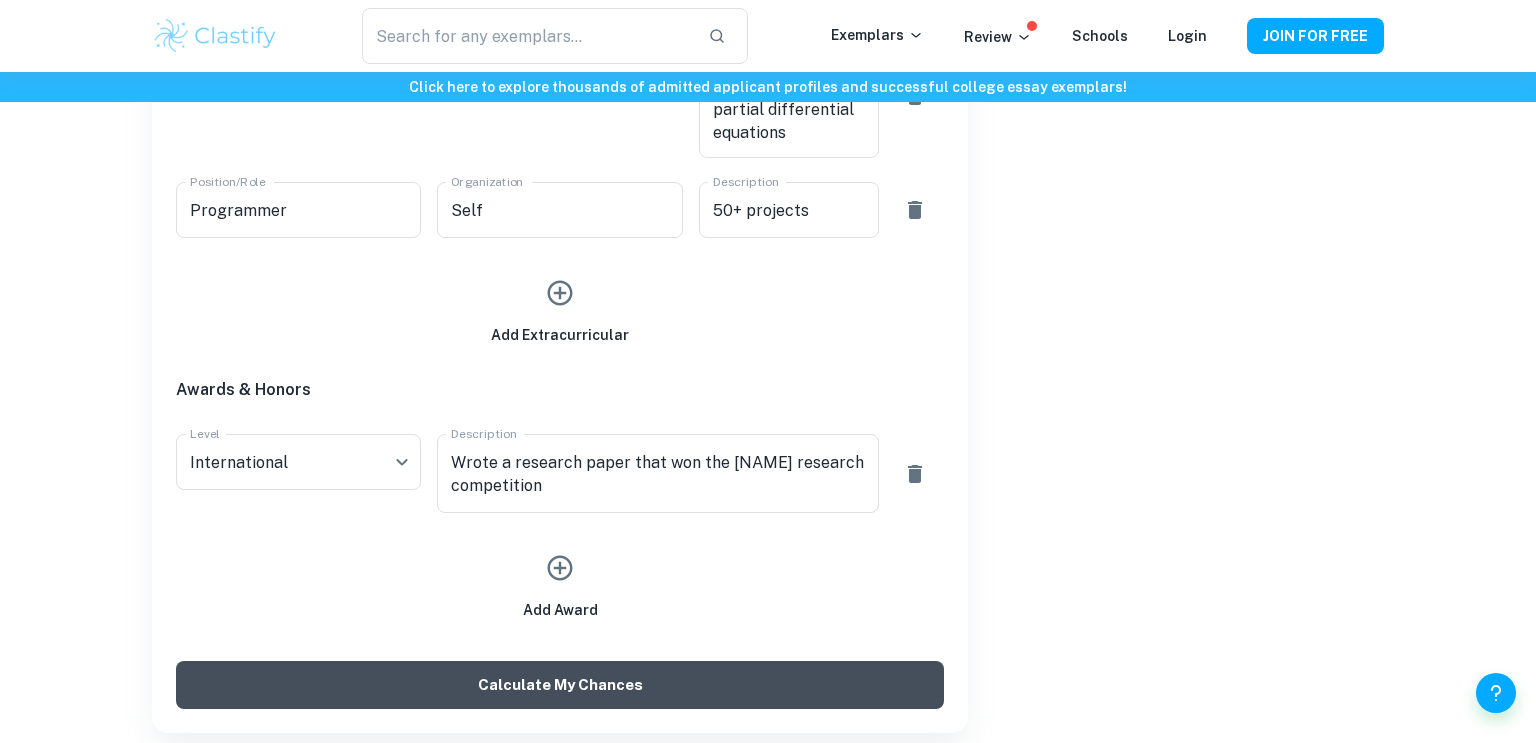 type on "Coding Club" 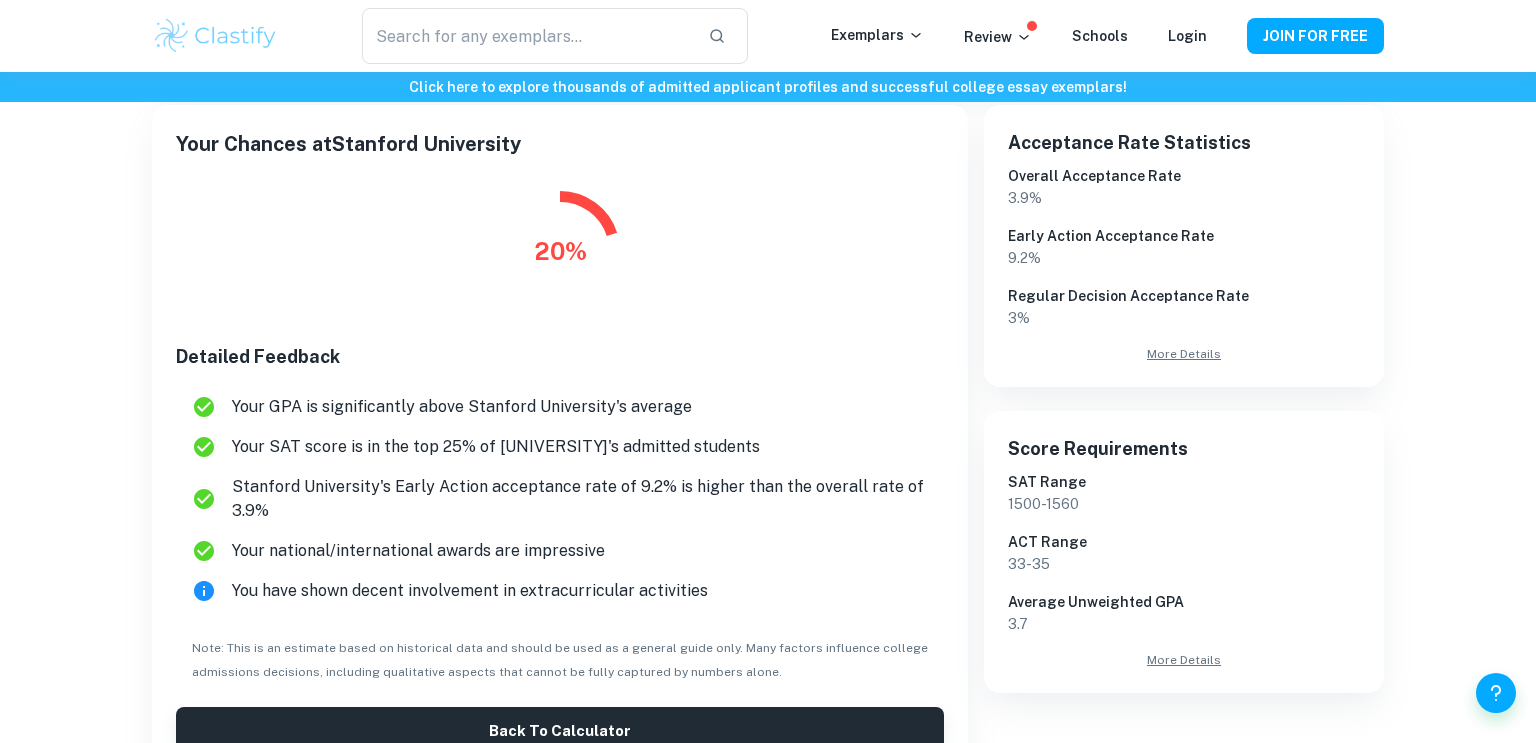 scroll, scrollTop: 316, scrollLeft: 0, axis: vertical 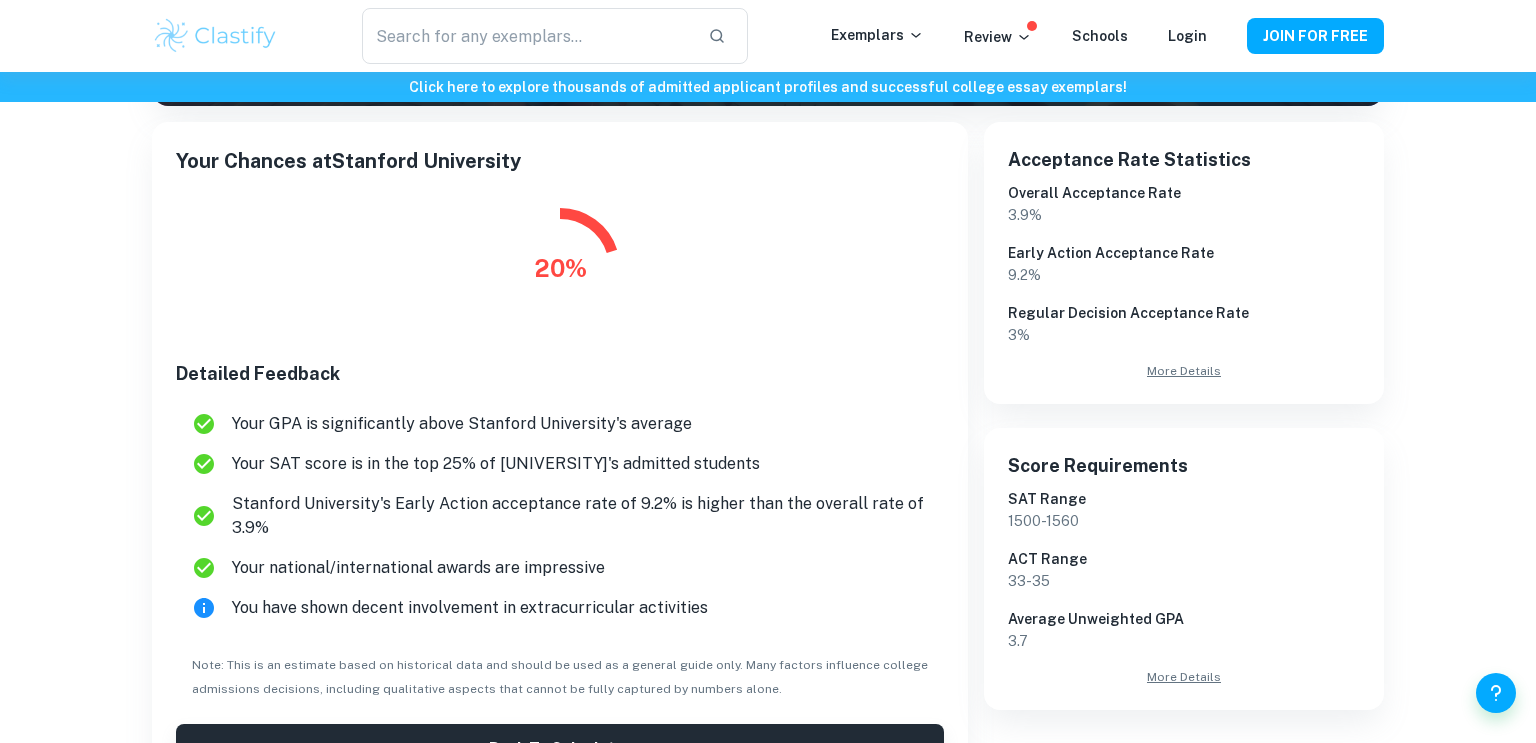 click 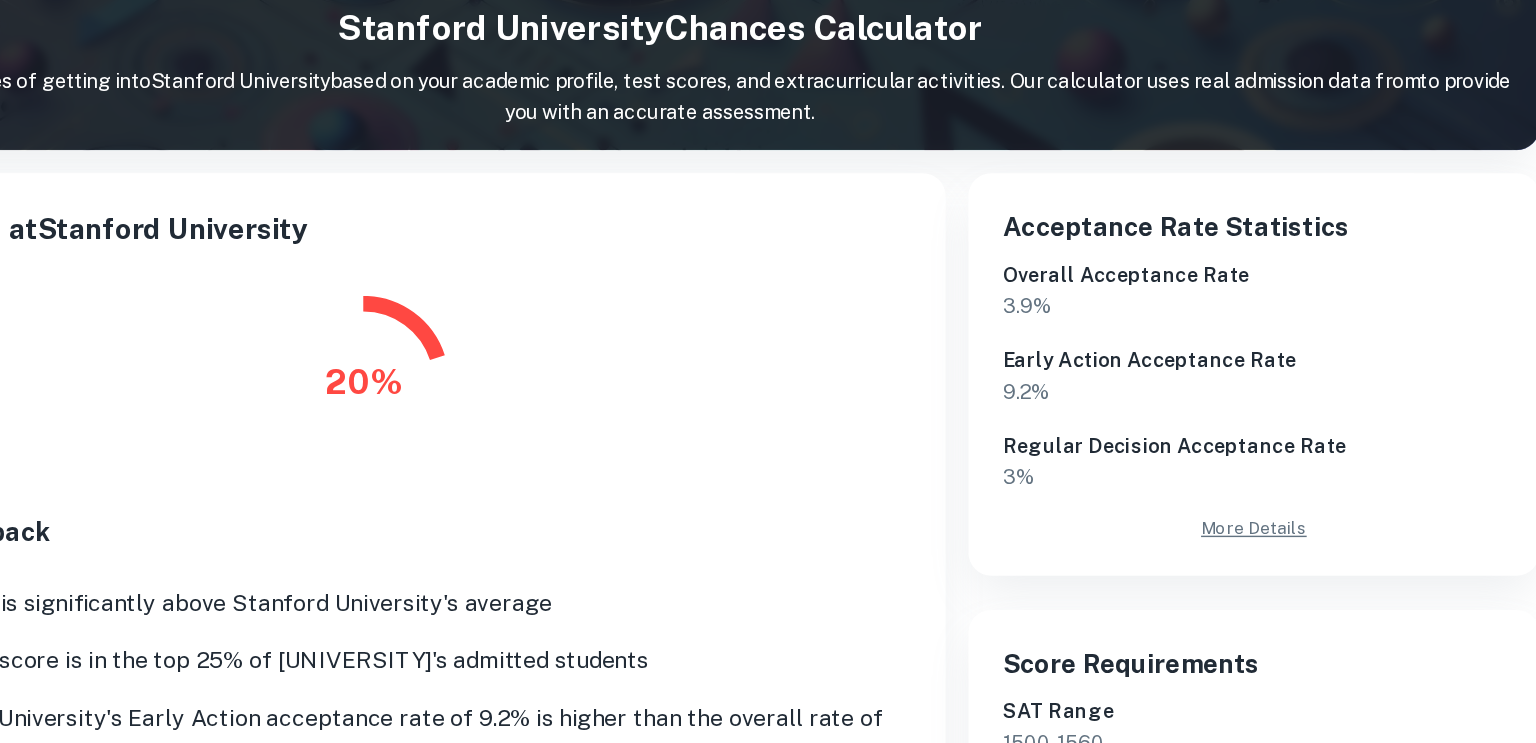 scroll, scrollTop: 200, scrollLeft: 0, axis: vertical 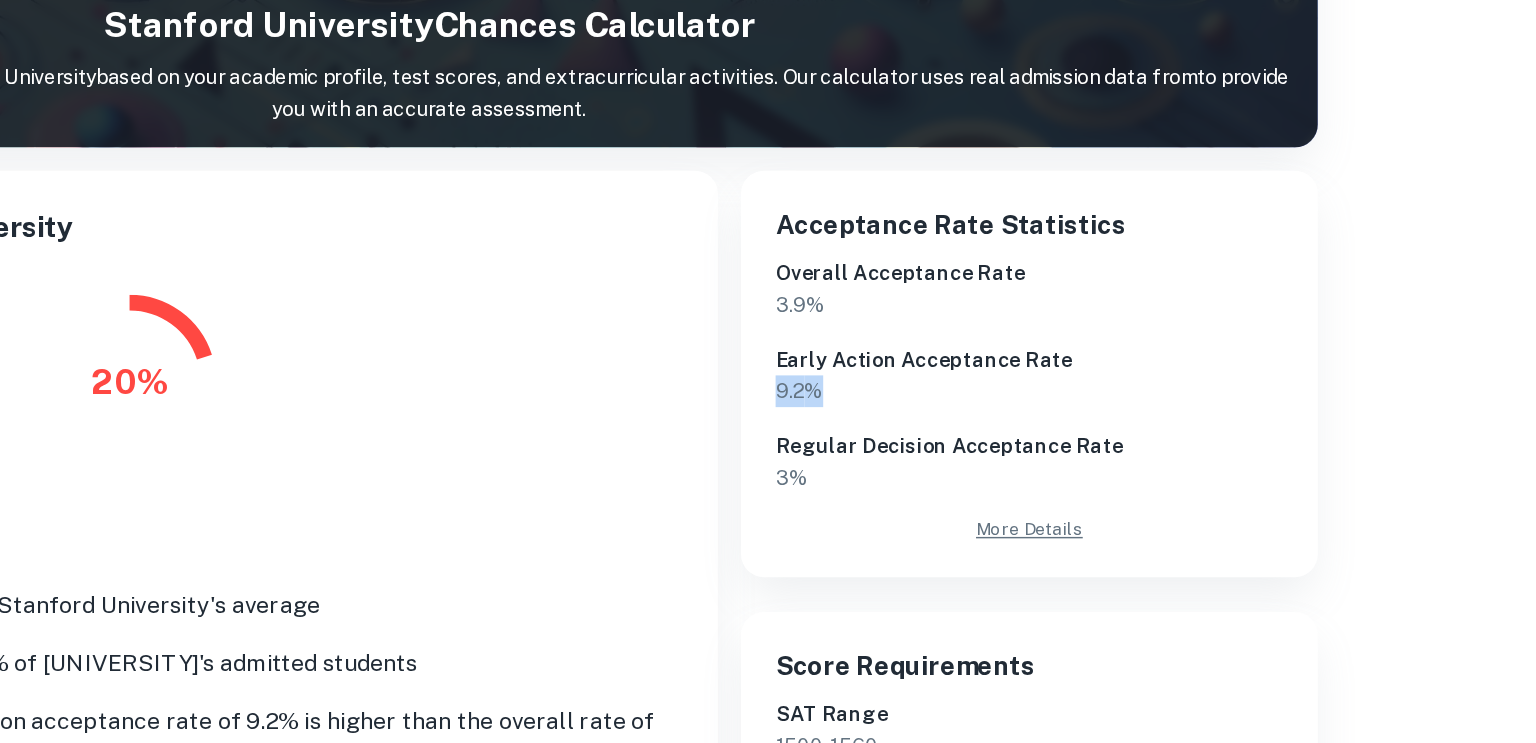 drag, startPoint x: 1007, startPoint y: 389, endPoint x: 1041, endPoint y: 395, distance: 34.525352 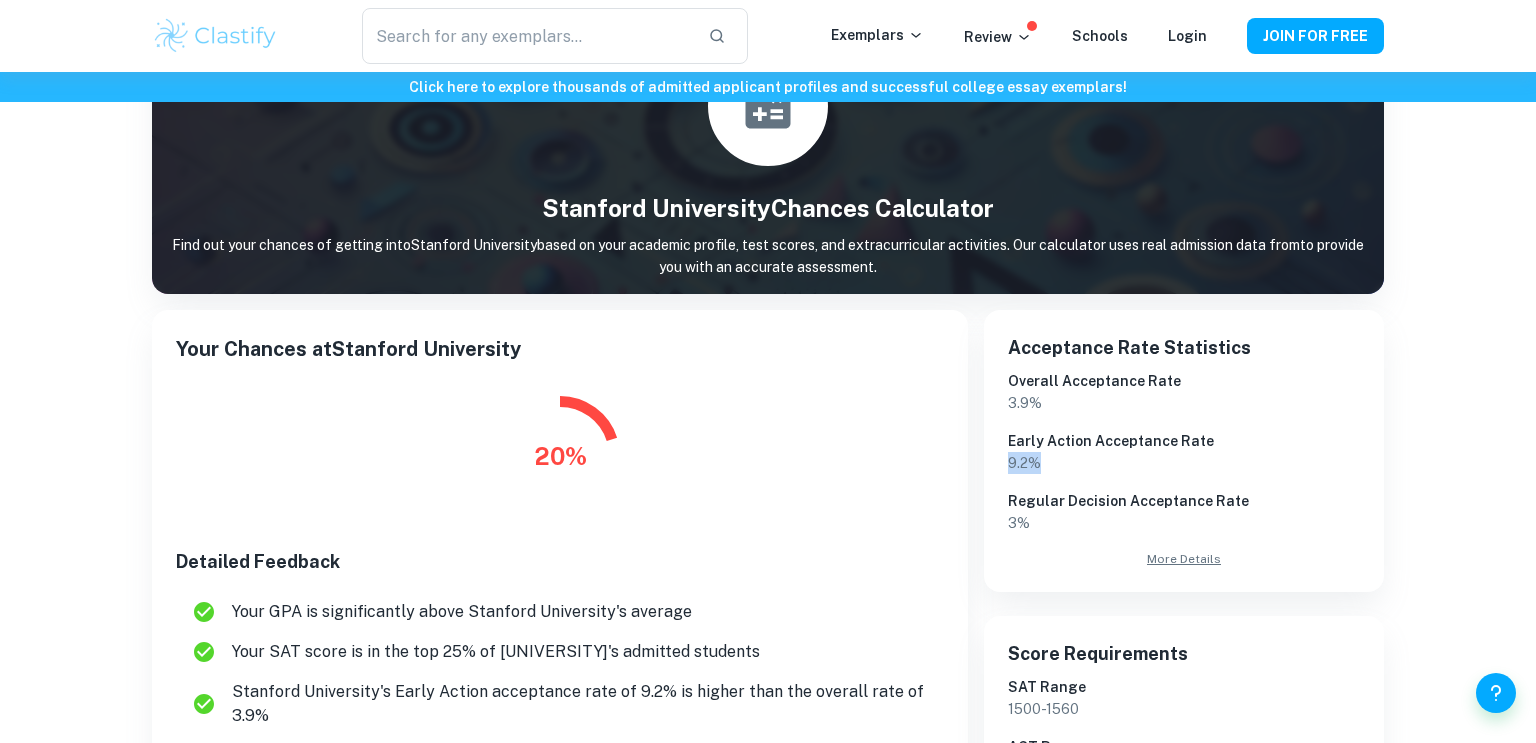 scroll, scrollTop: 124, scrollLeft: 0, axis: vertical 